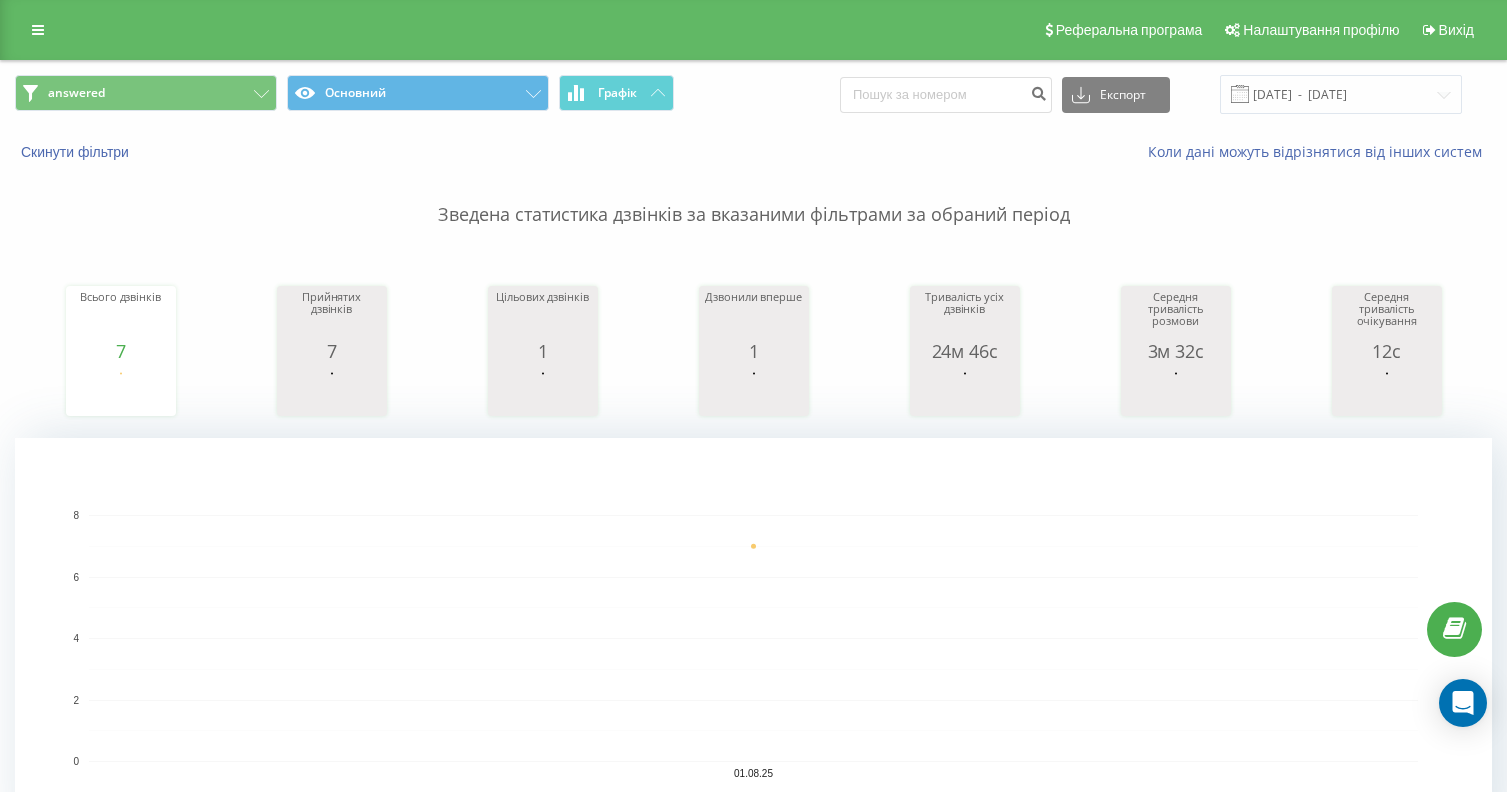 scroll, scrollTop: 0, scrollLeft: 0, axis: both 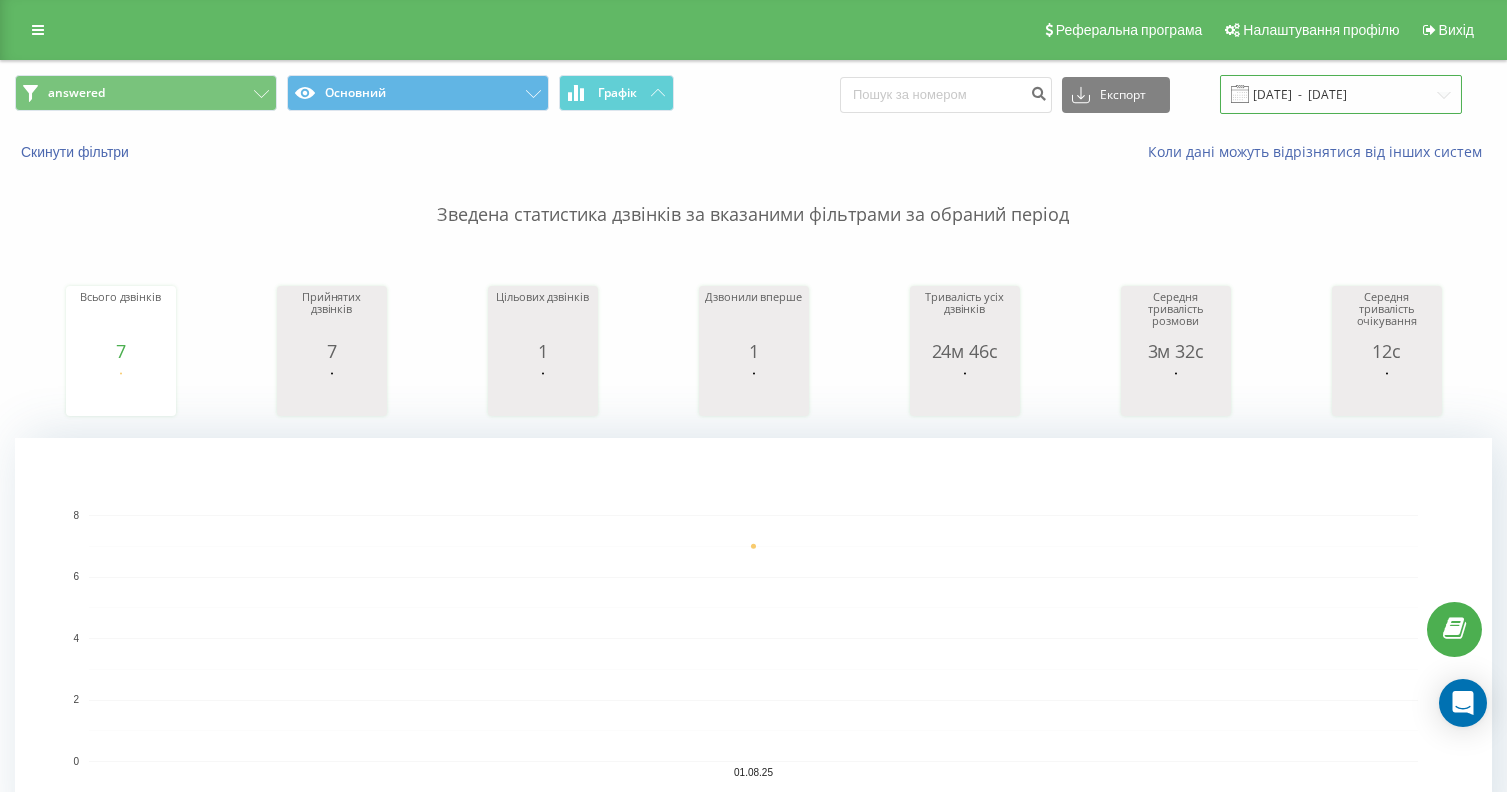 click on "[DATE]  -  [DATE]" at bounding box center (1341, 94) 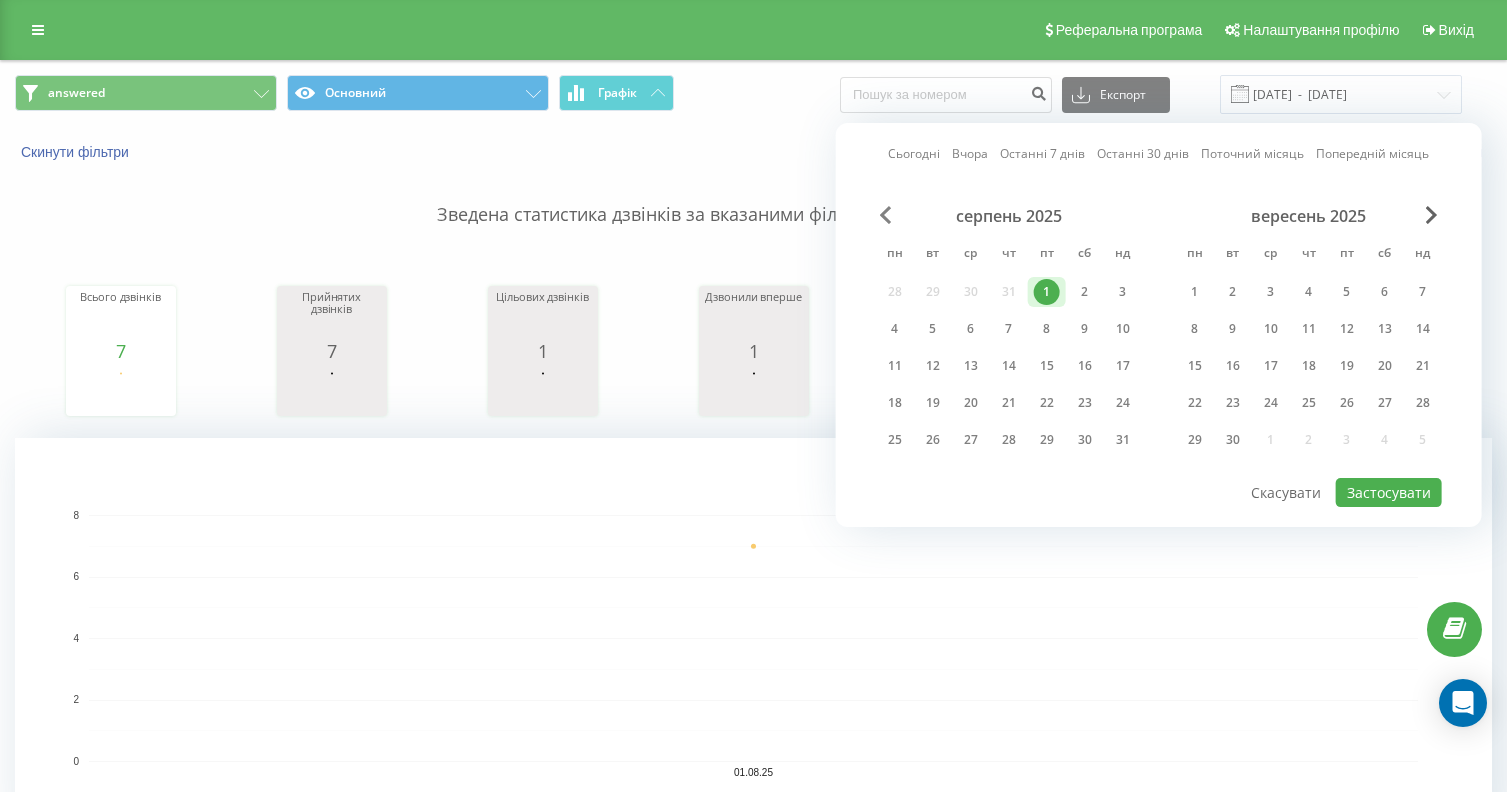 click at bounding box center [886, 215] 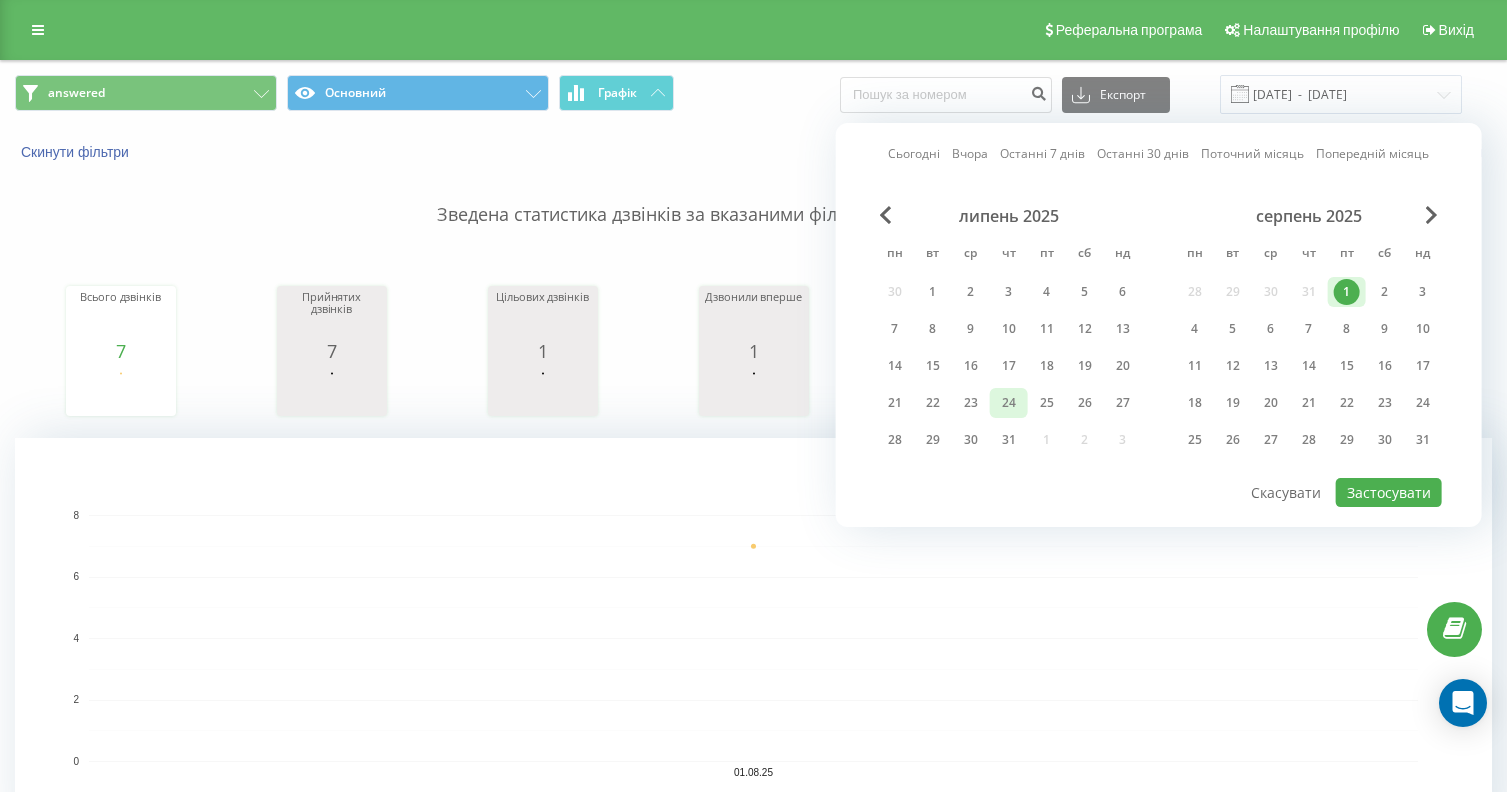 click on "24" at bounding box center [1009, 403] 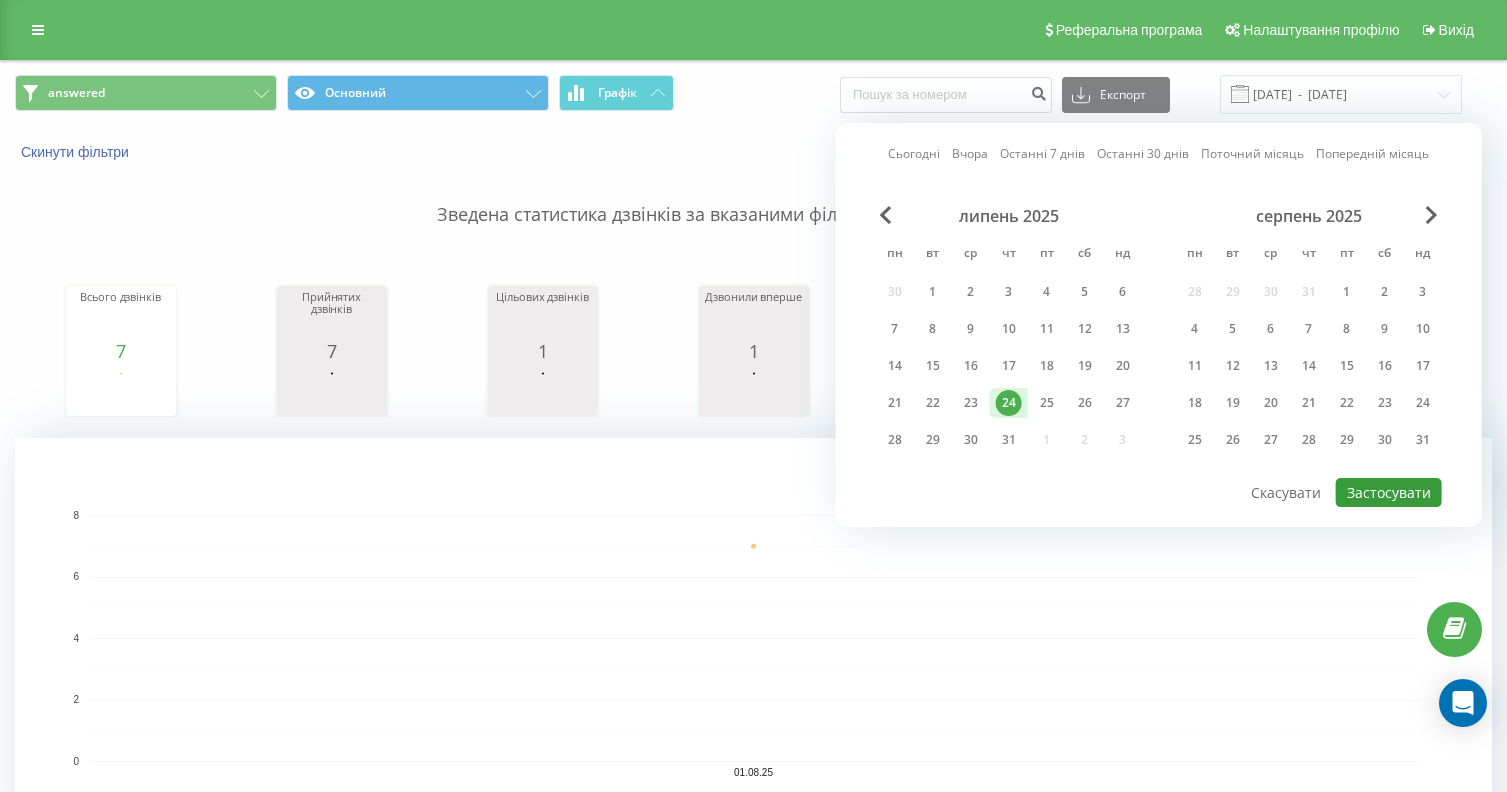 click on "Застосувати" at bounding box center [1389, 492] 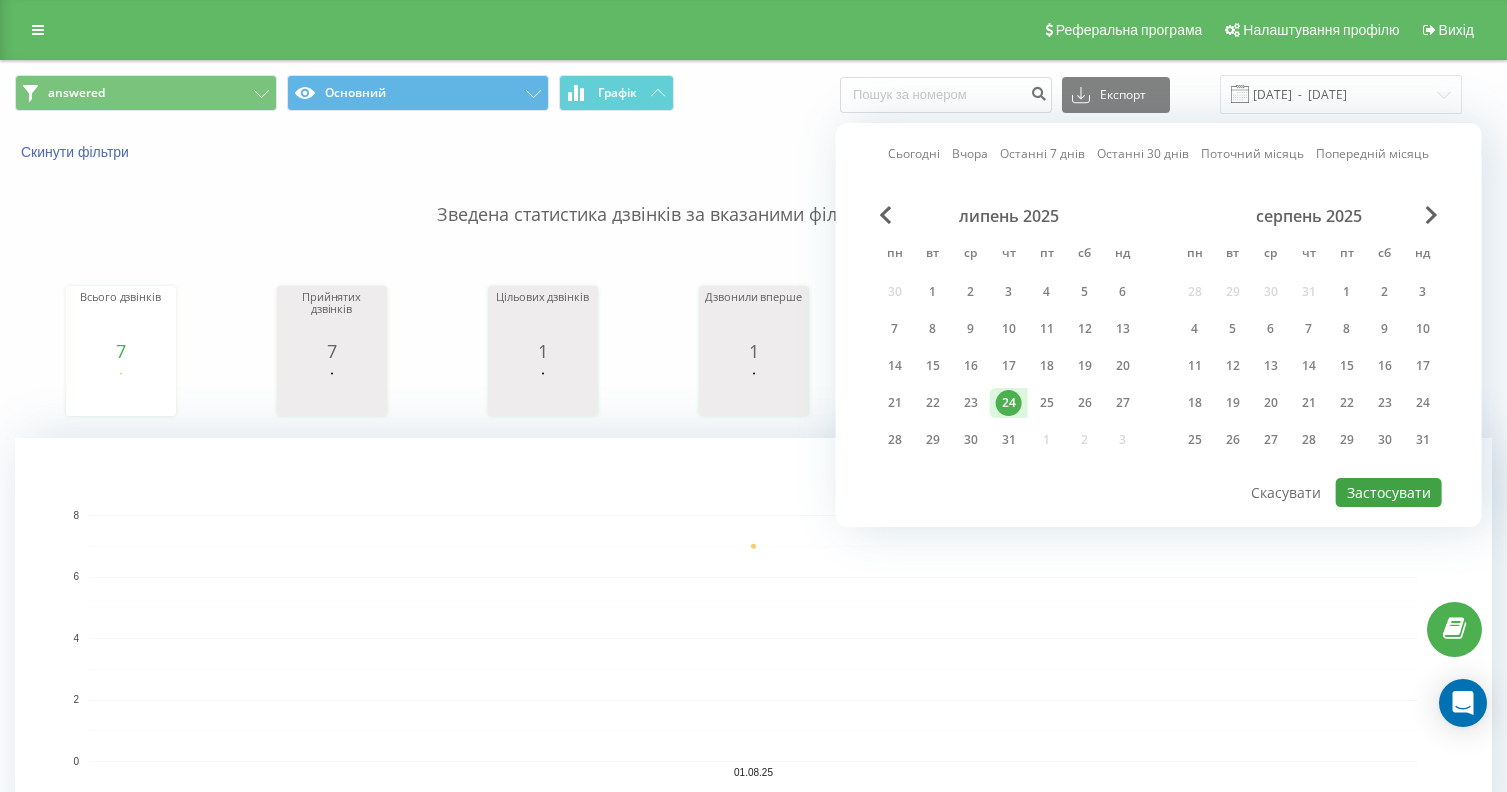 type on "[DATE]  -  [DATE]" 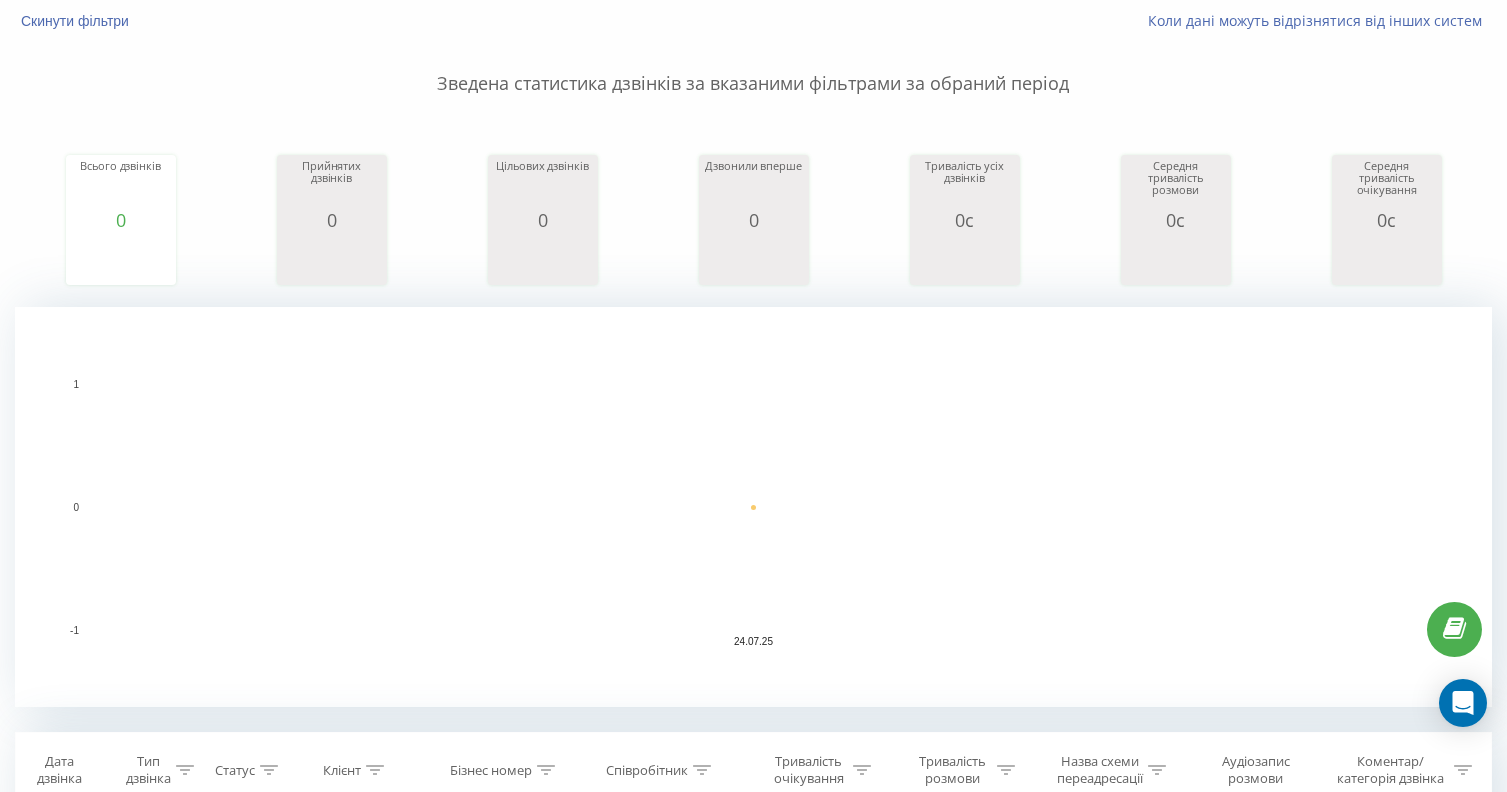 scroll, scrollTop: 0, scrollLeft: 0, axis: both 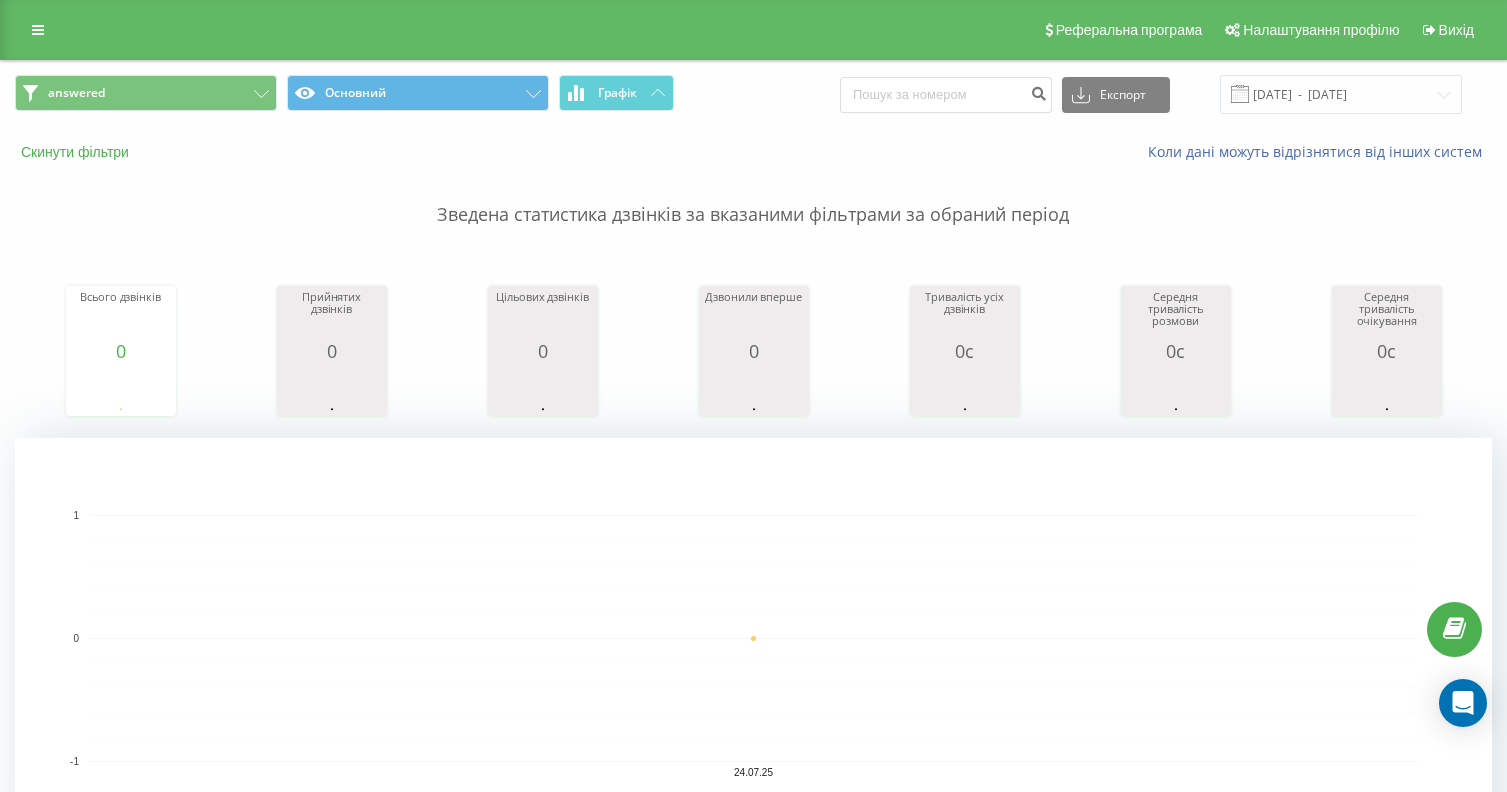 click on "Скинути фільтри" at bounding box center [77, 152] 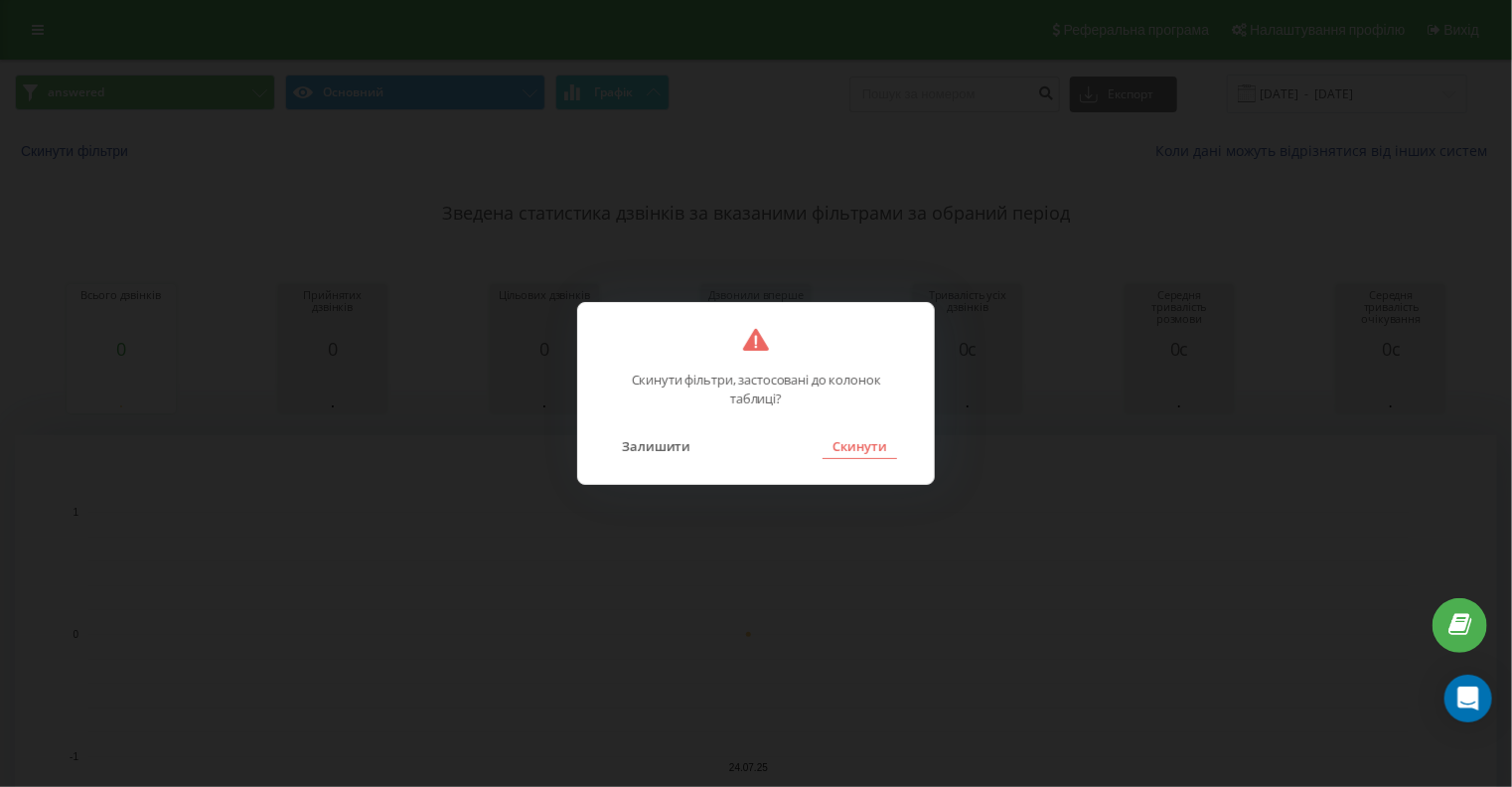 click on "Скинути" at bounding box center (859, 446) 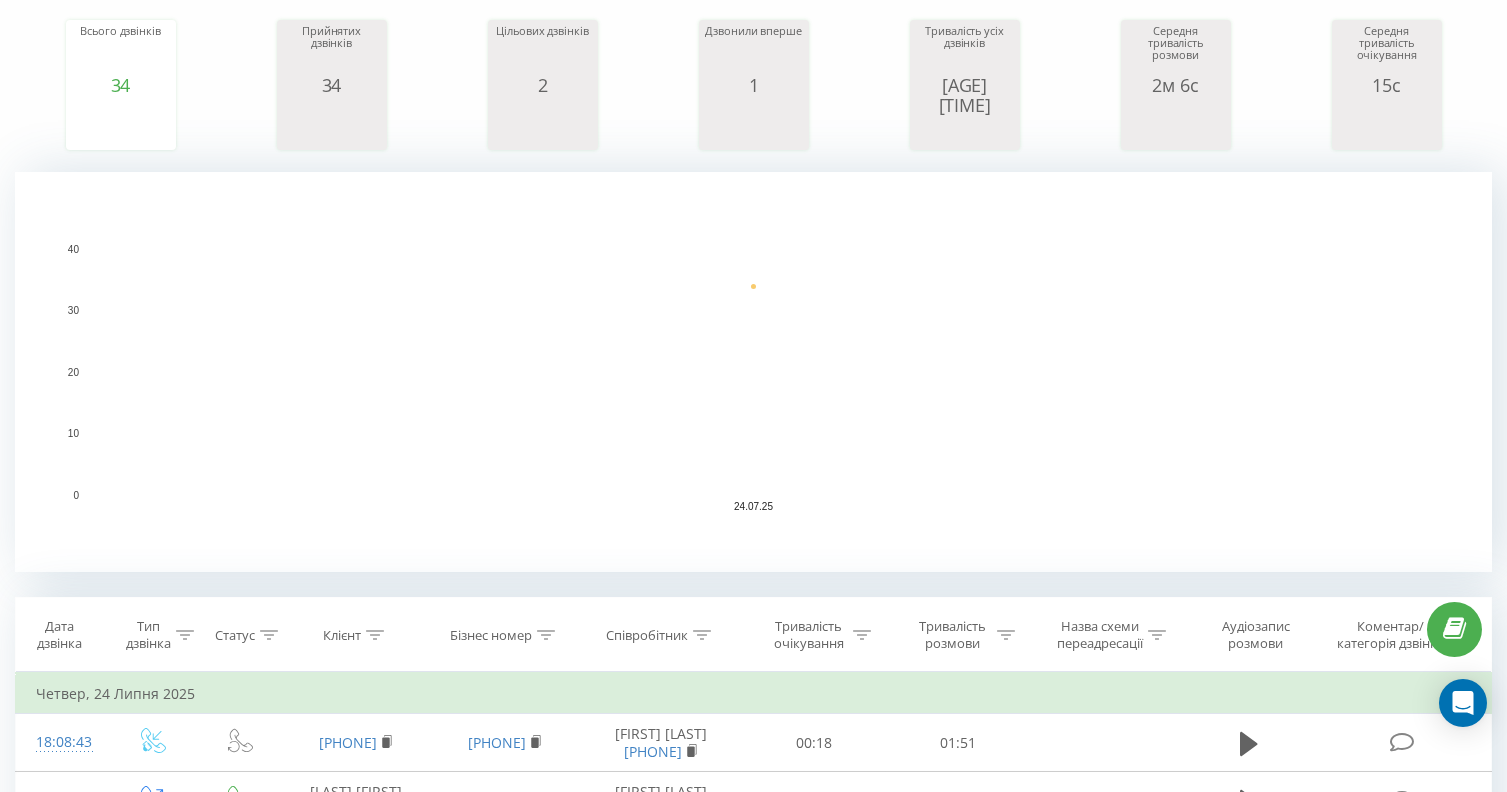 scroll, scrollTop: 0, scrollLeft: 0, axis: both 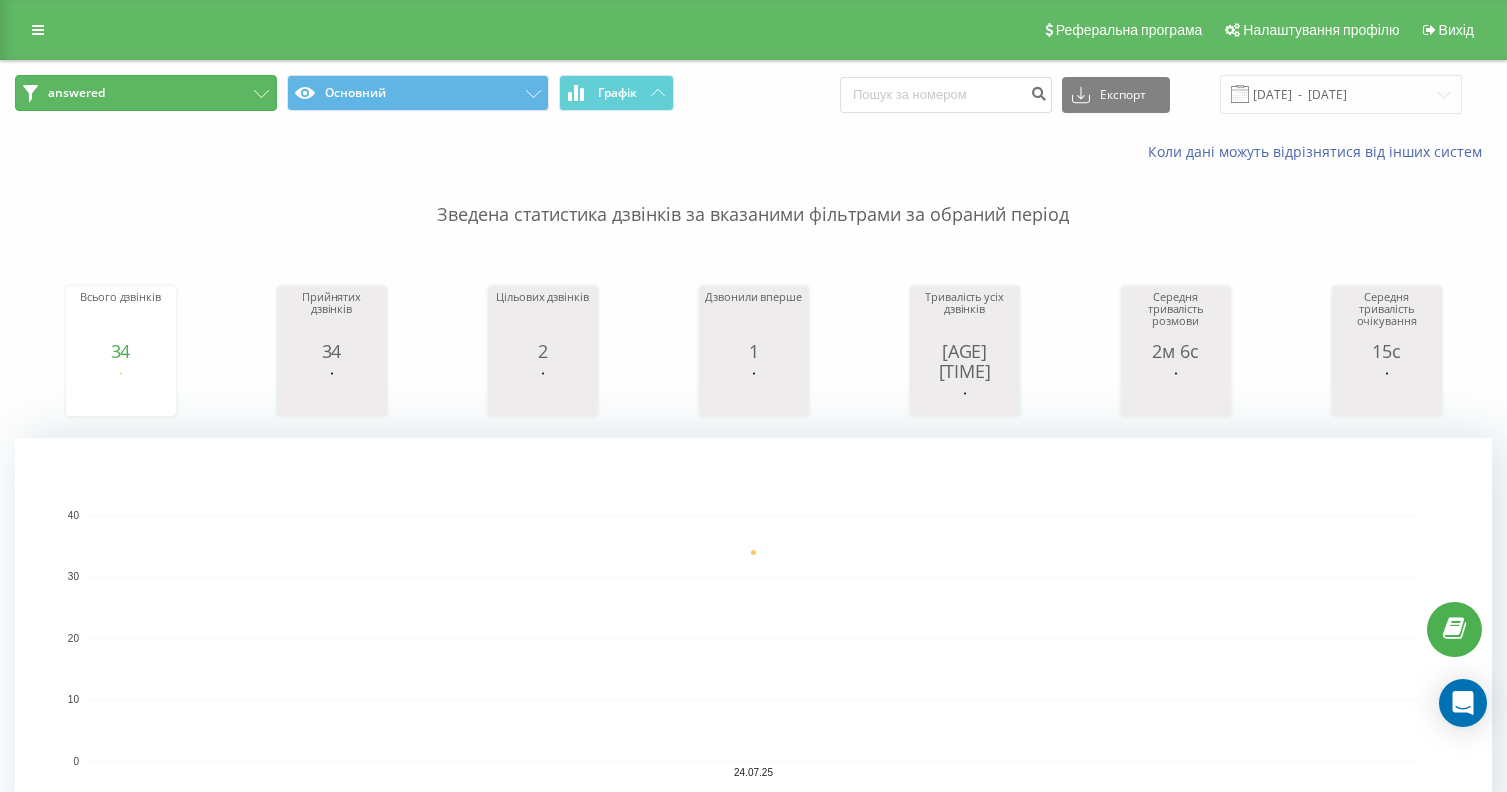 click on "answered" at bounding box center [146, 93] 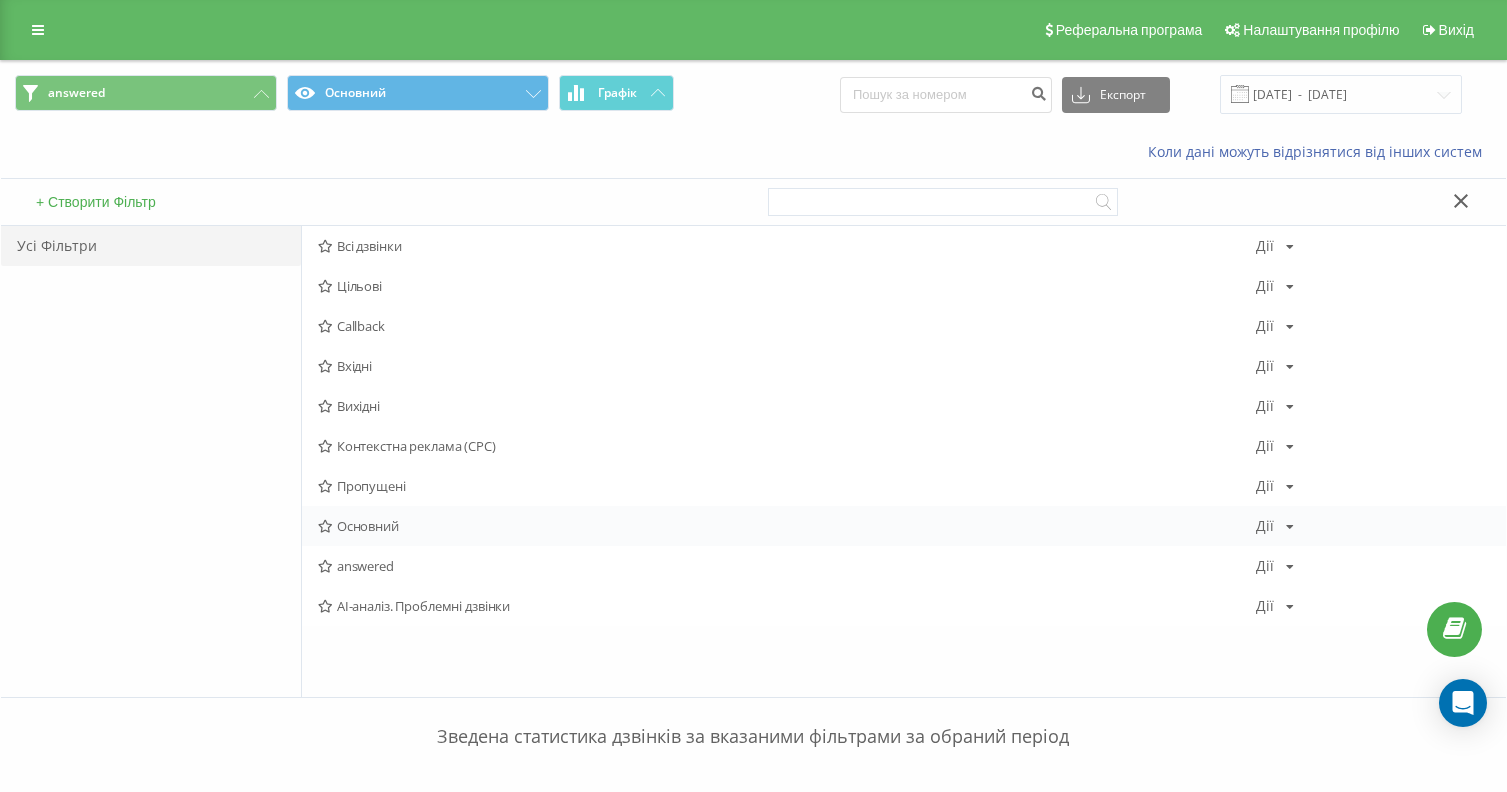 click on "Основний" at bounding box center (787, 526) 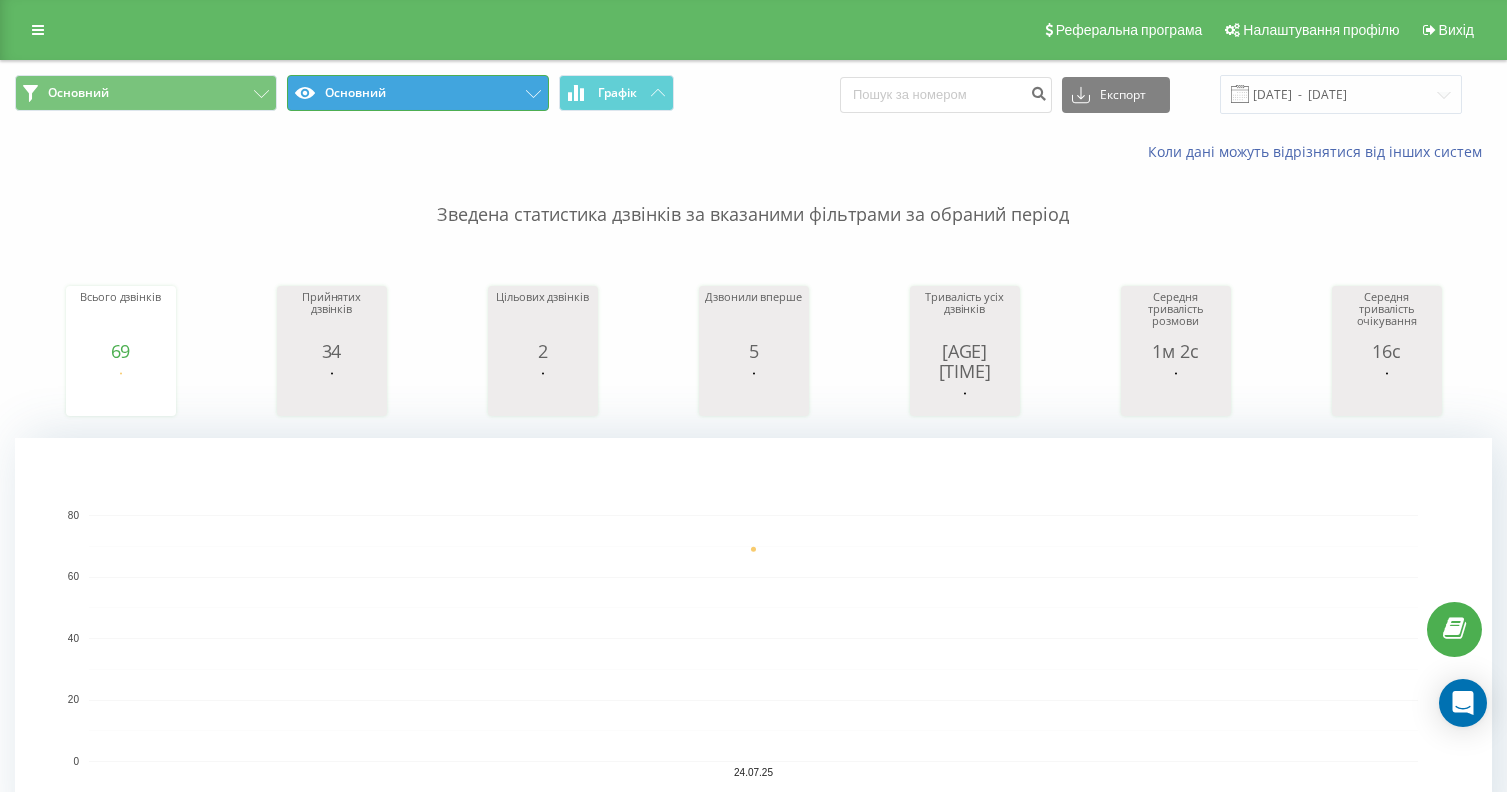 click on "Основний" at bounding box center [418, 93] 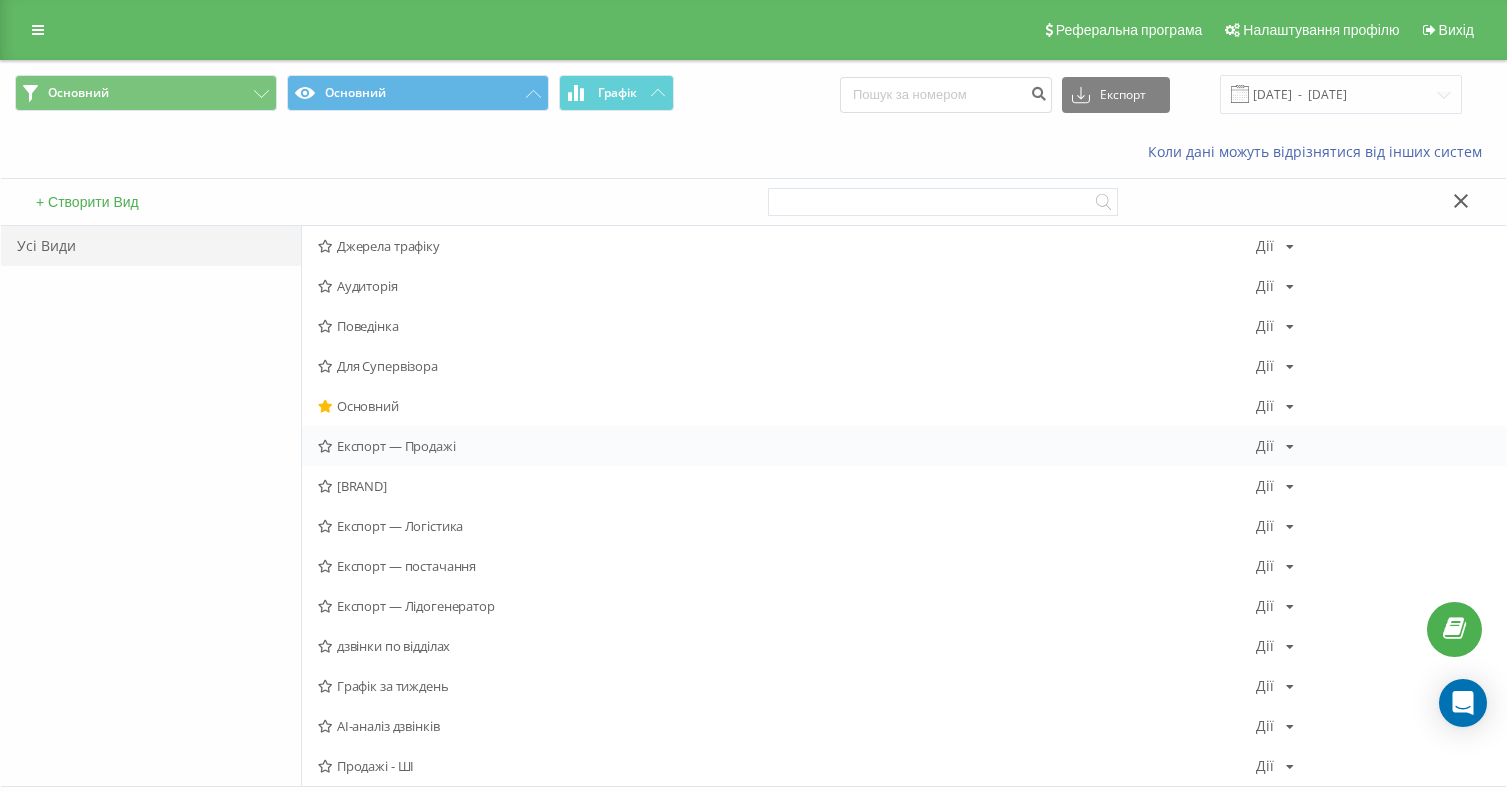 click on "Експорт — Продажі" at bounding box center [787, 446] 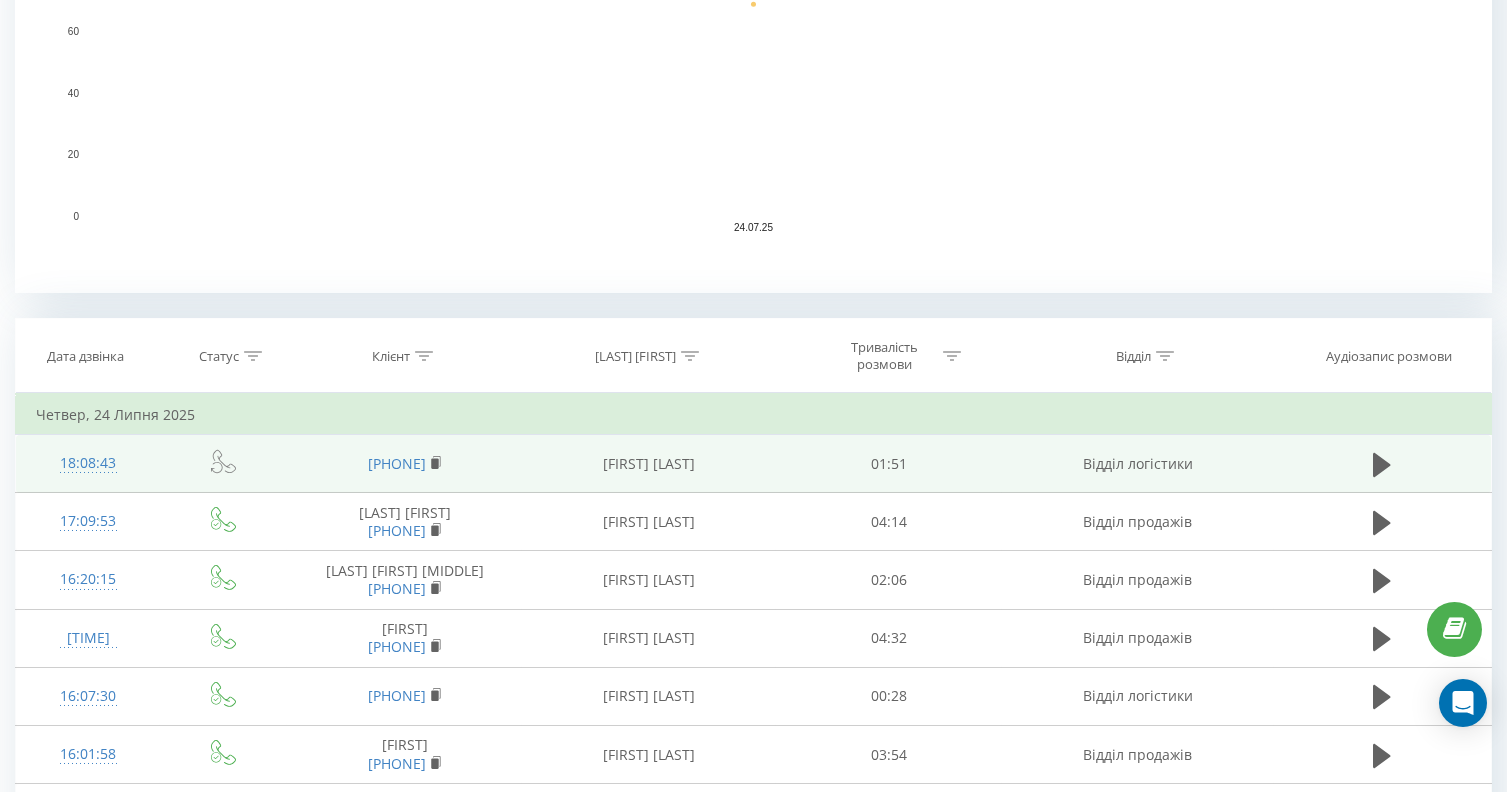scroll, scrollTop: 600, scrollLeft: 0, axis: vertical 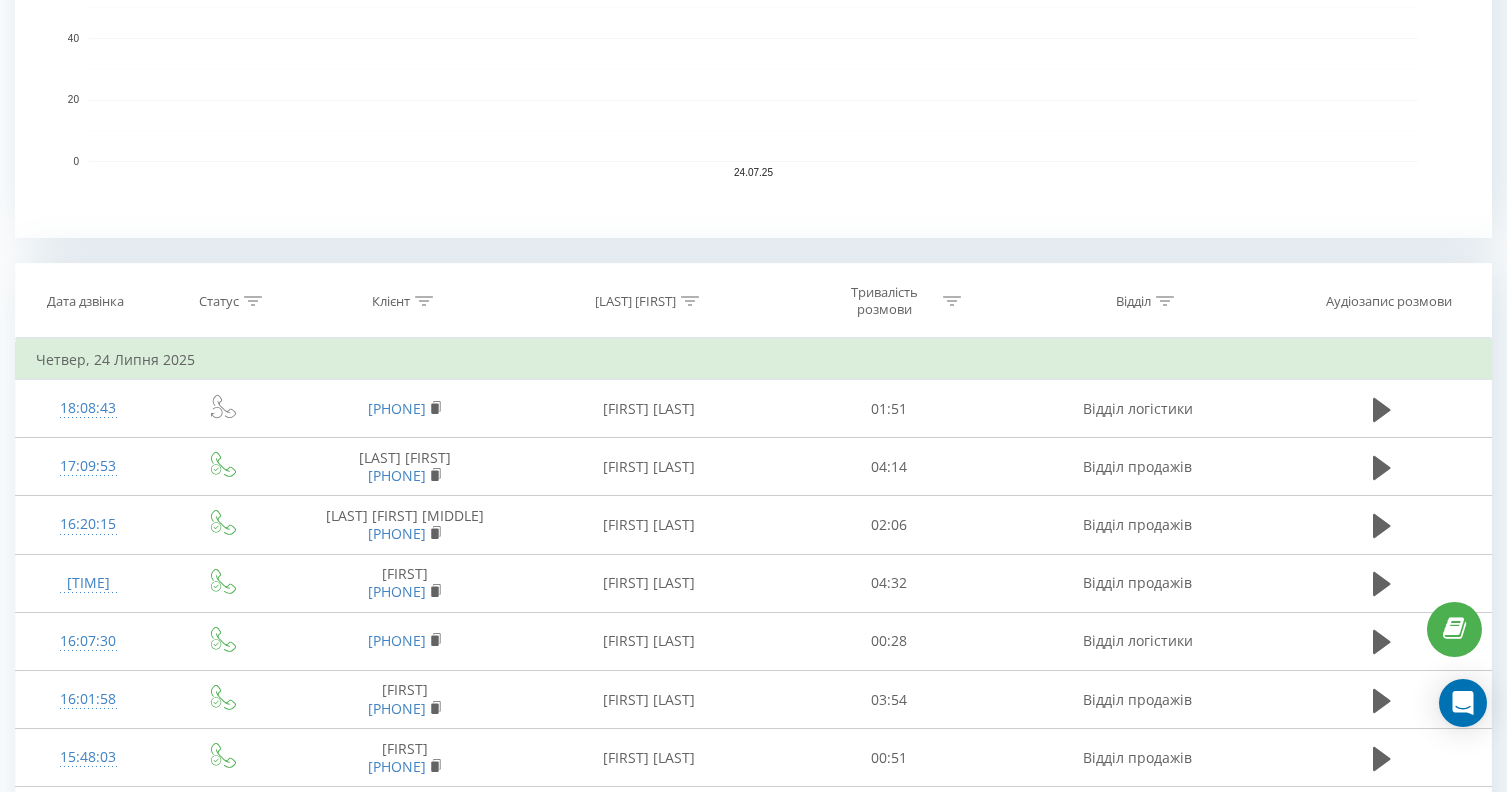 click 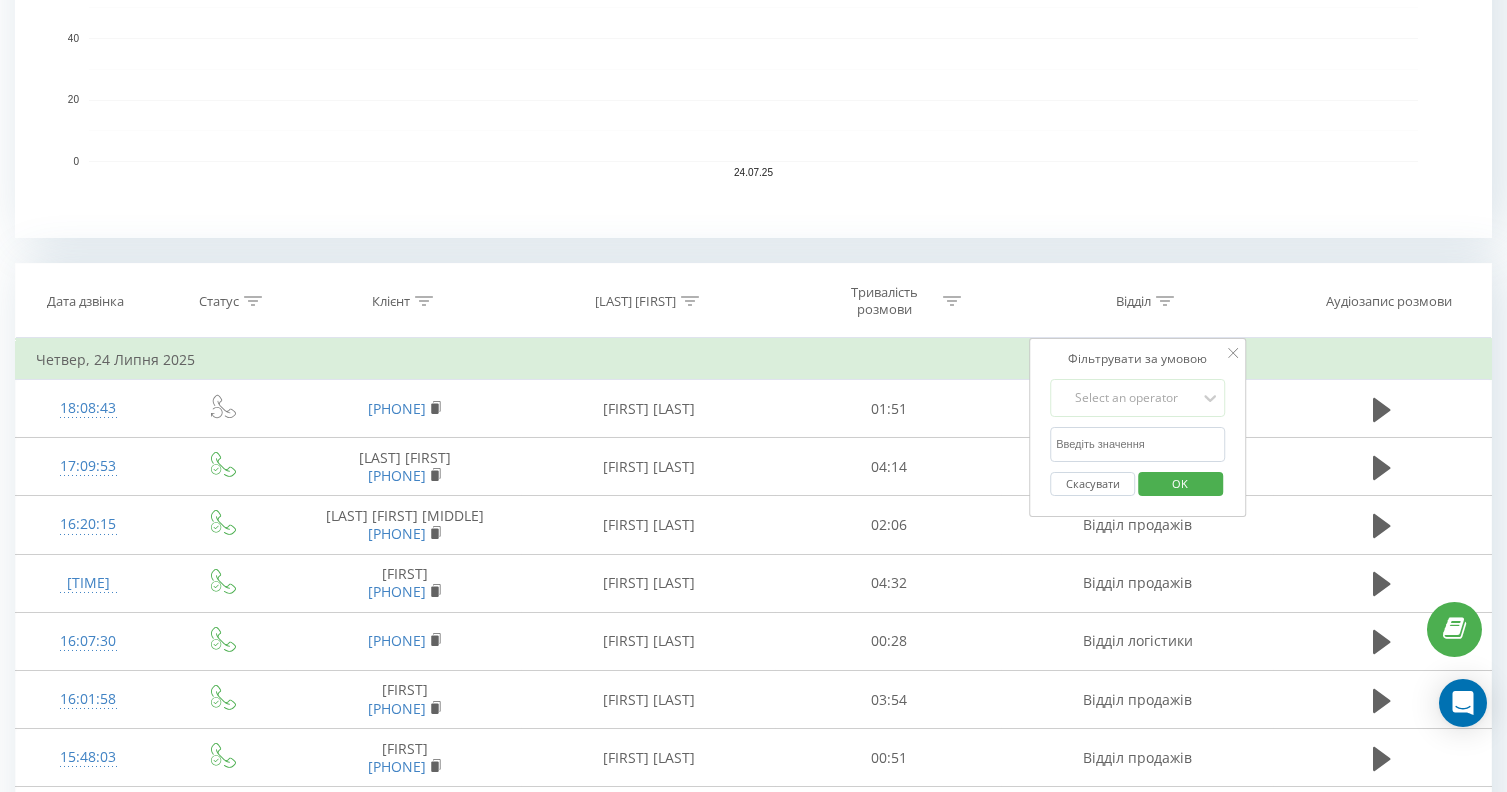 click at bounding box center (1138, 444) 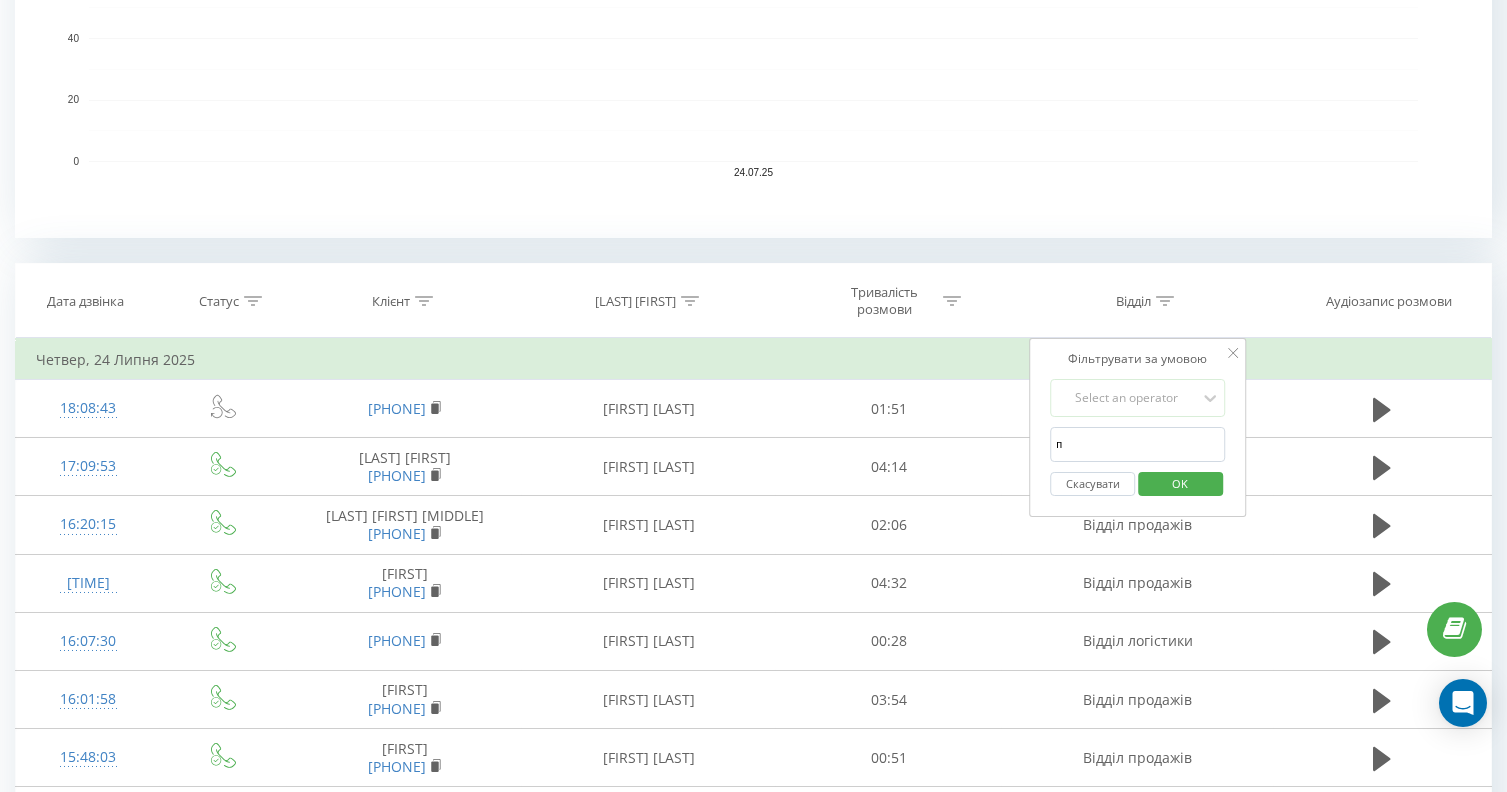 type on "прод" 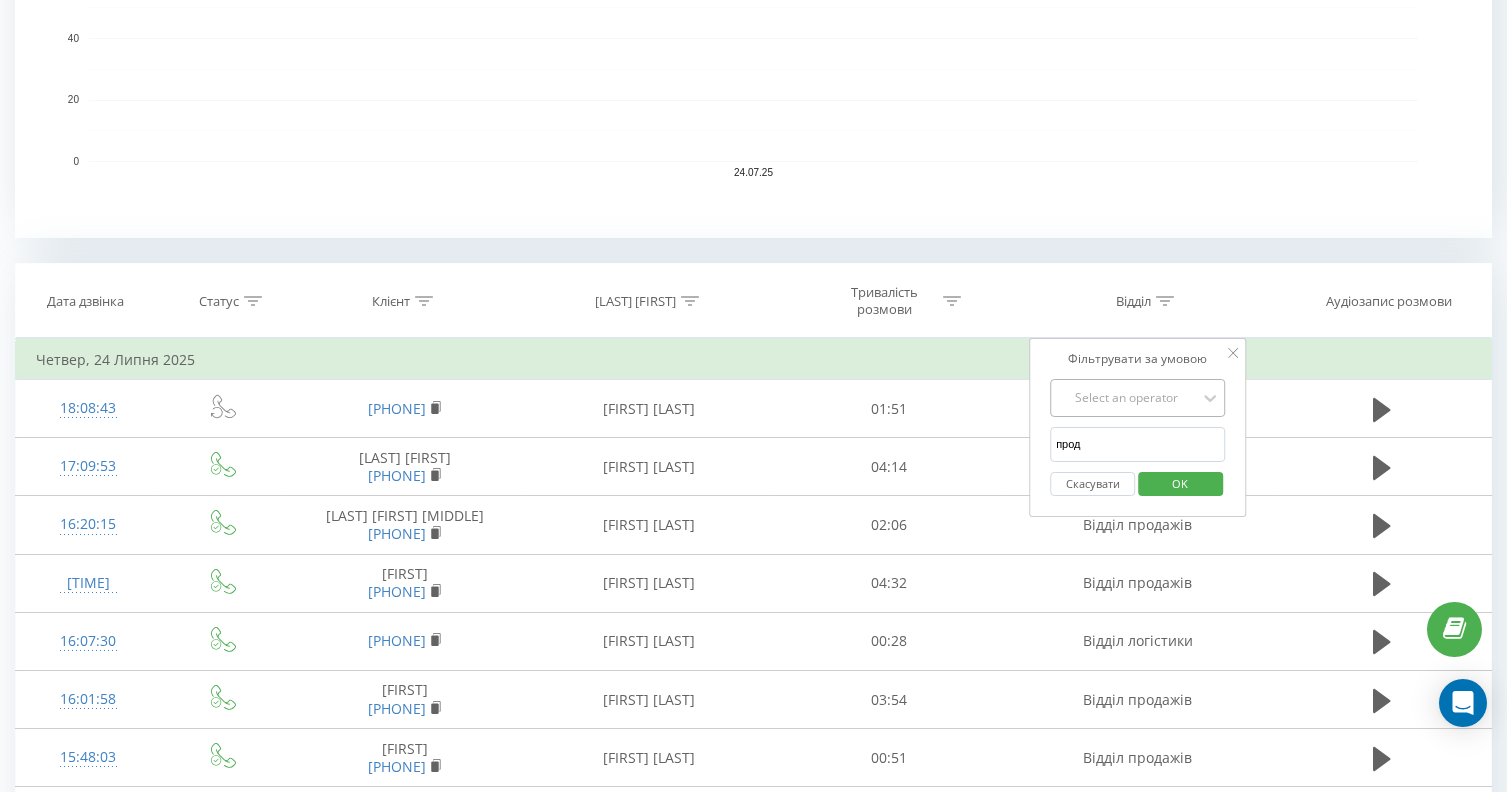 click at bounding box center (1127, 397) 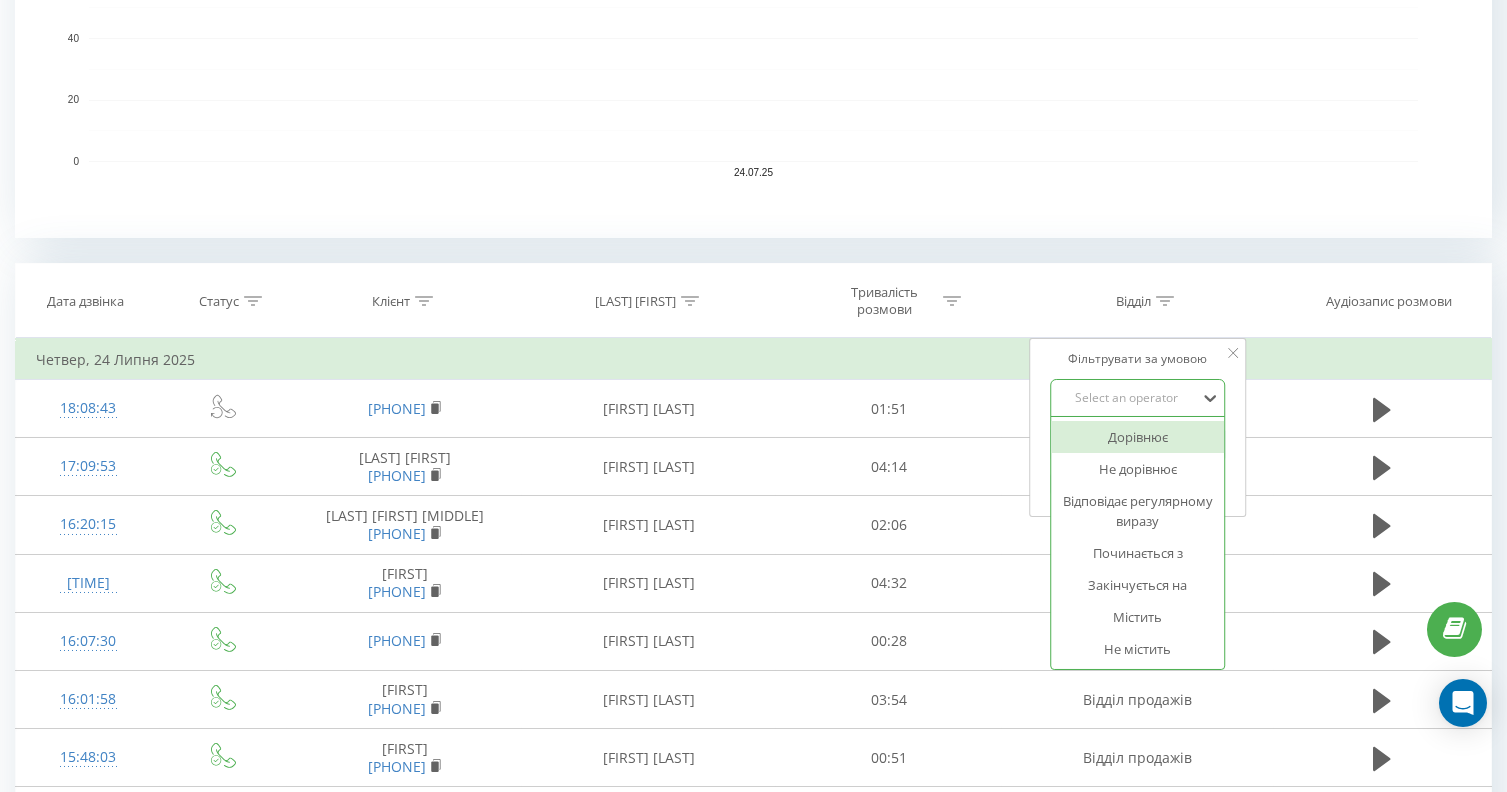 click 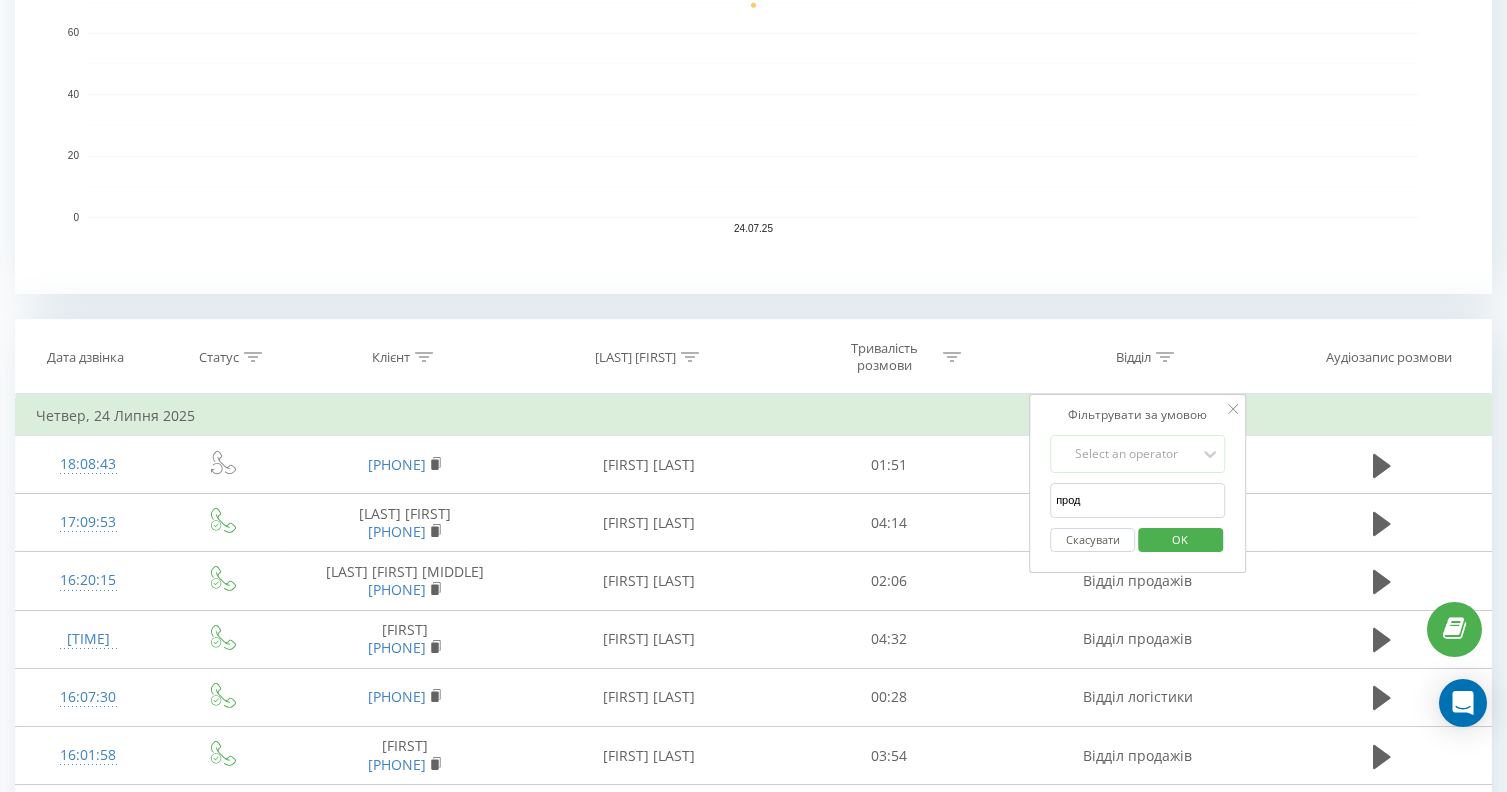 scroll, scrollTop: 600, scrollLeft: 0, axis: vertical 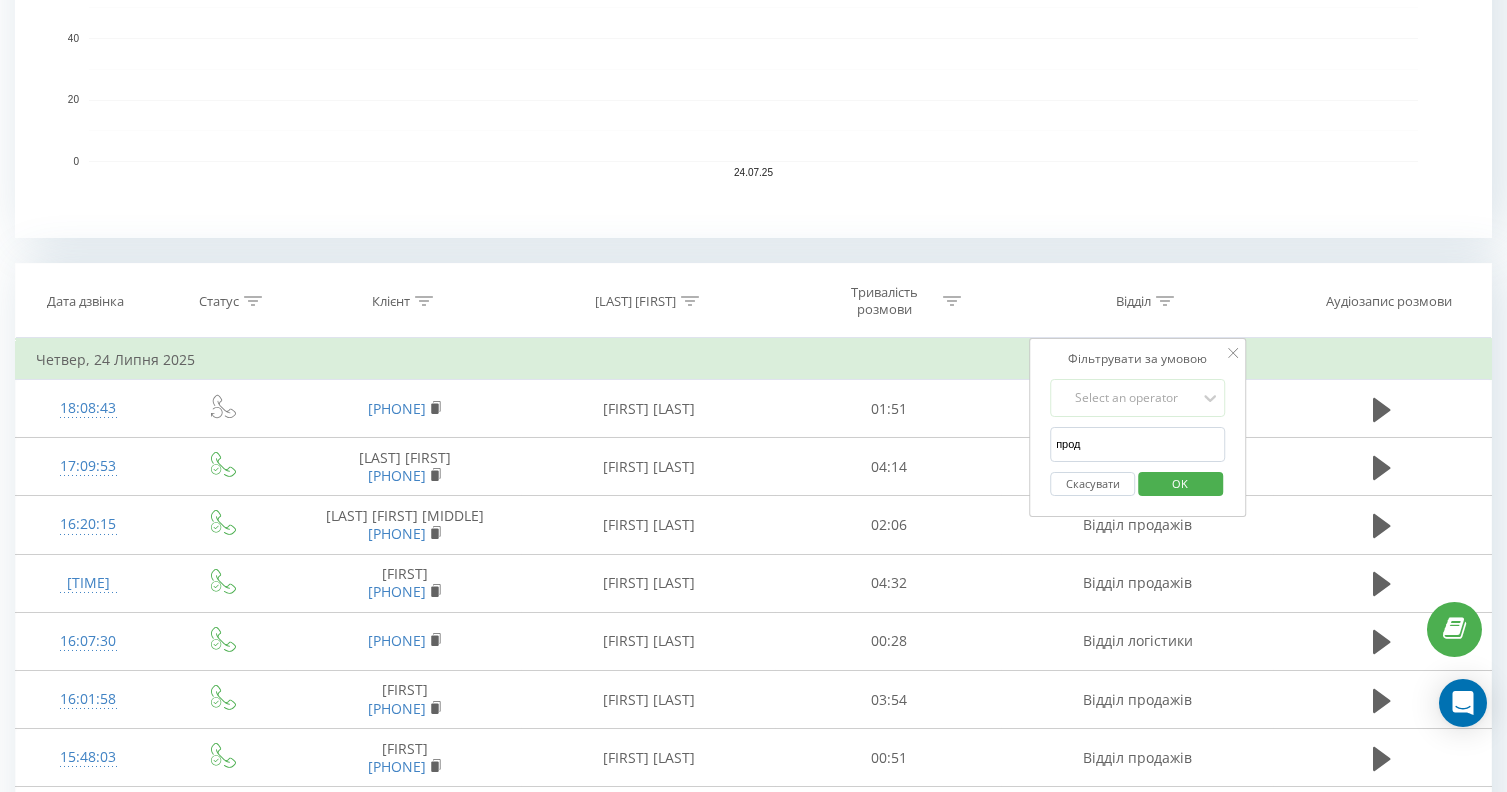 click 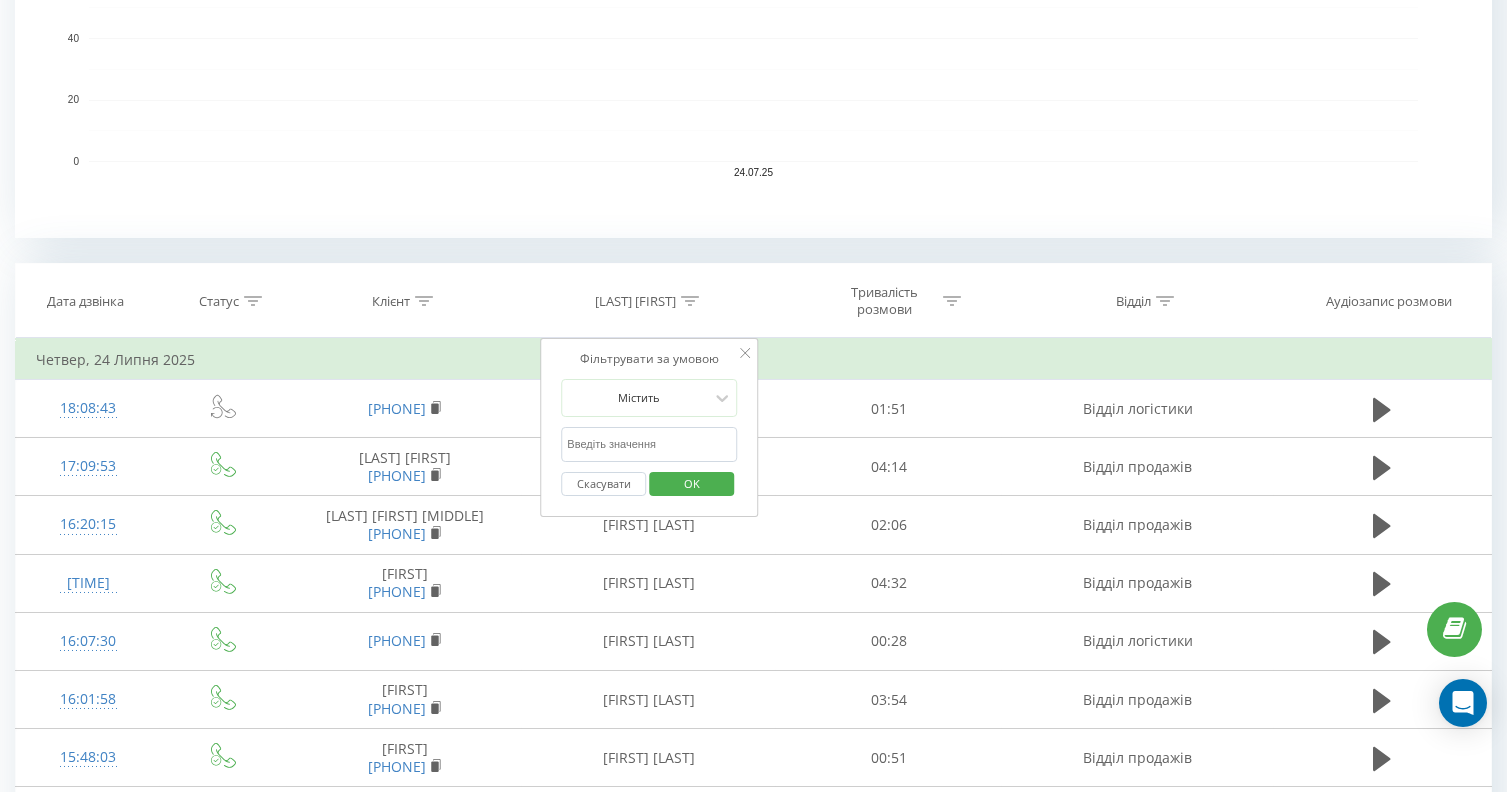 click at bounding box center (649, 444) 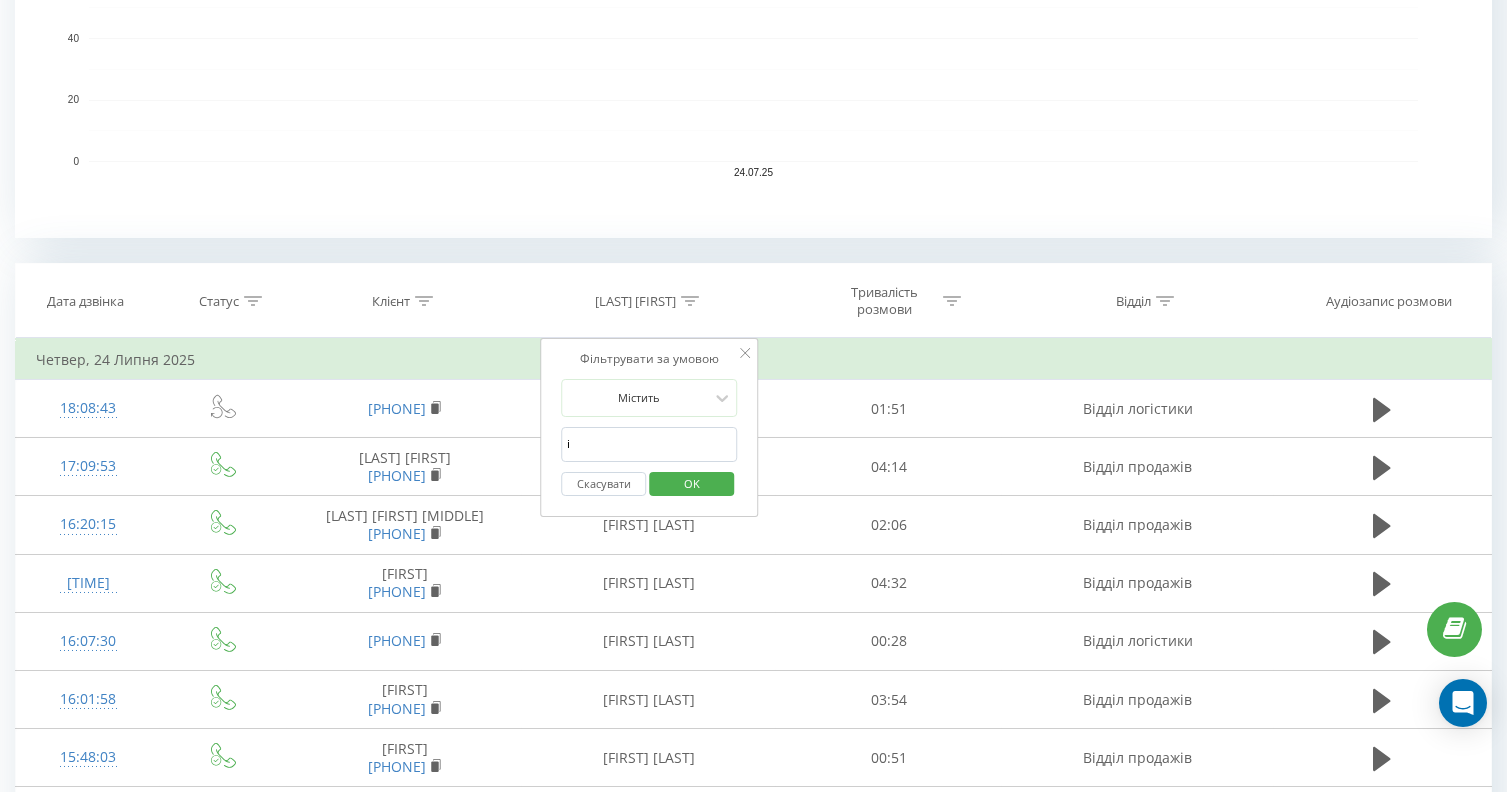 type on "[FIRST]" 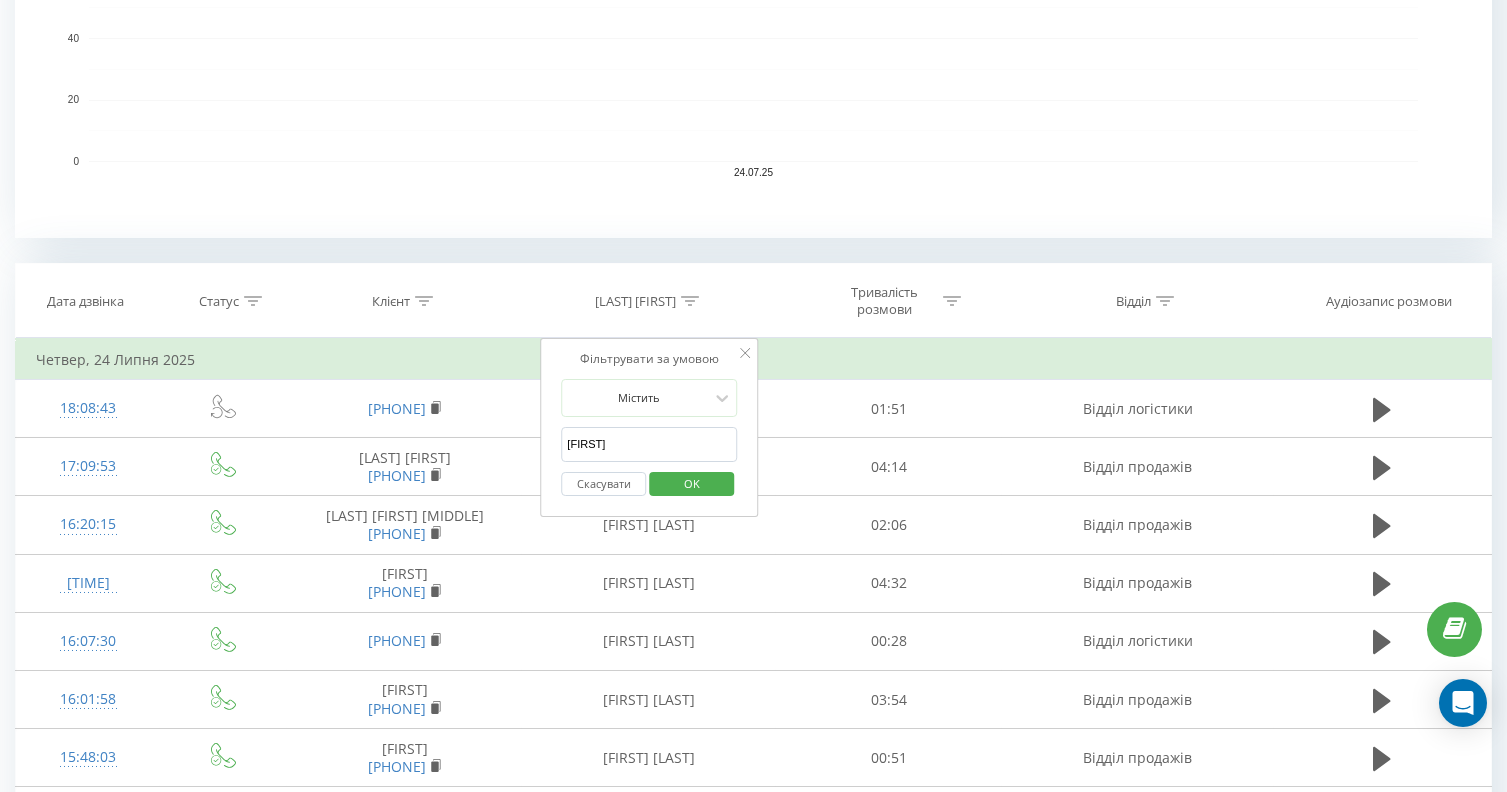 click on "OK" at bounding box center (692, 483) 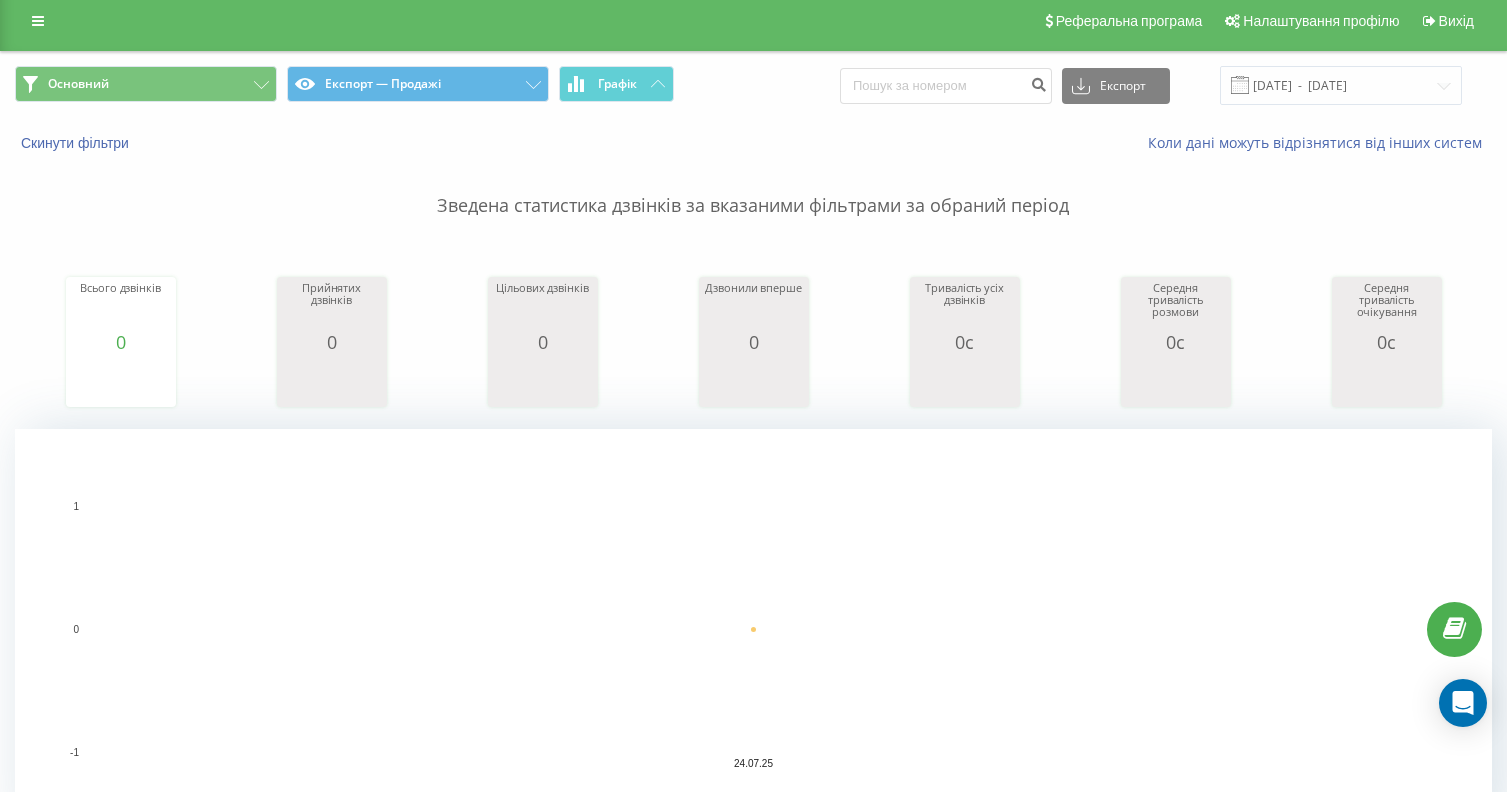 scroll, scrollTop: 0, scrollLeft: 0, axis: both 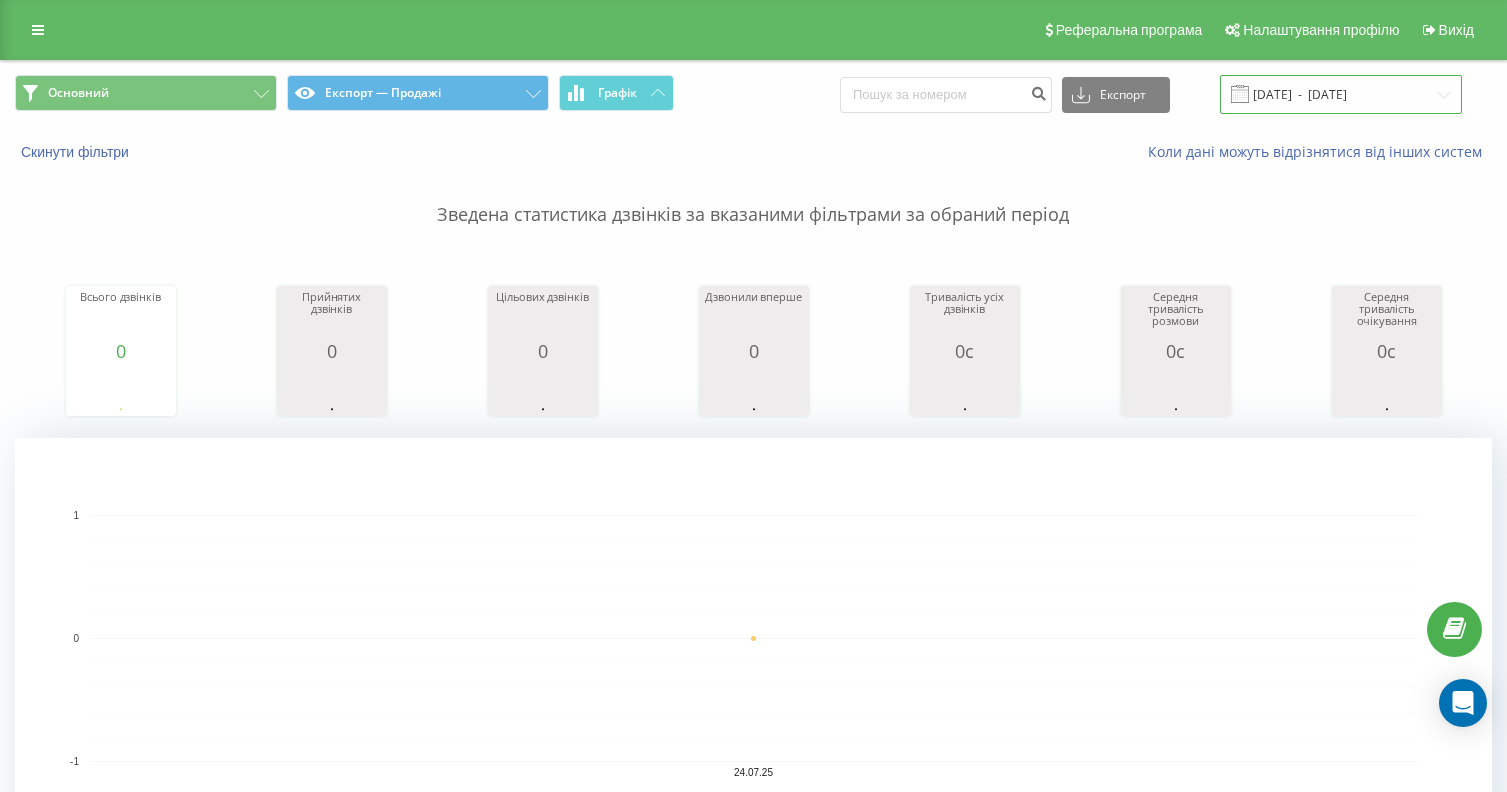 click on "[DATE]  -  [DATE]" at bounding box center [1341, 94] 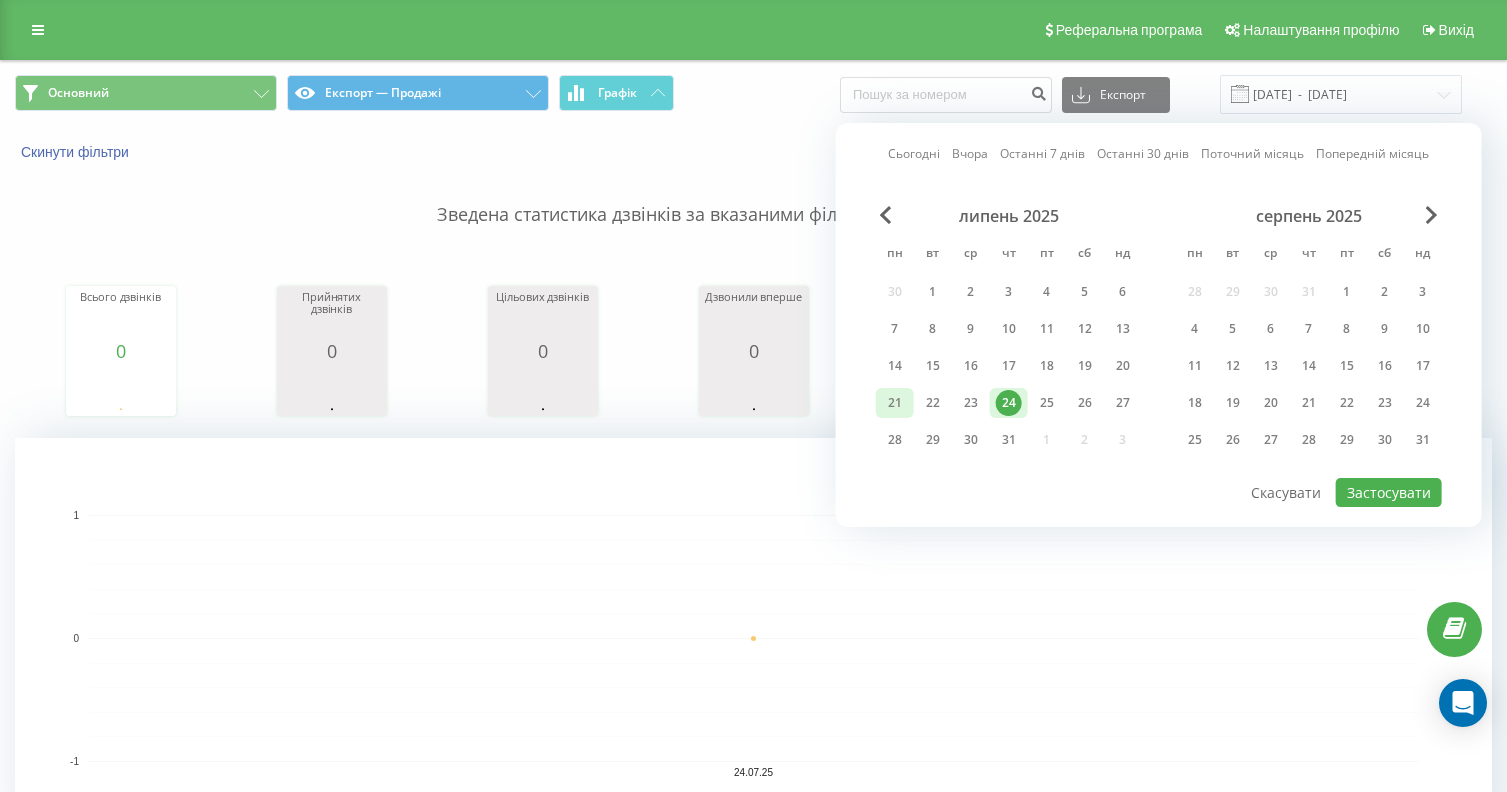 click on "21" at bounding box center [895, 403] 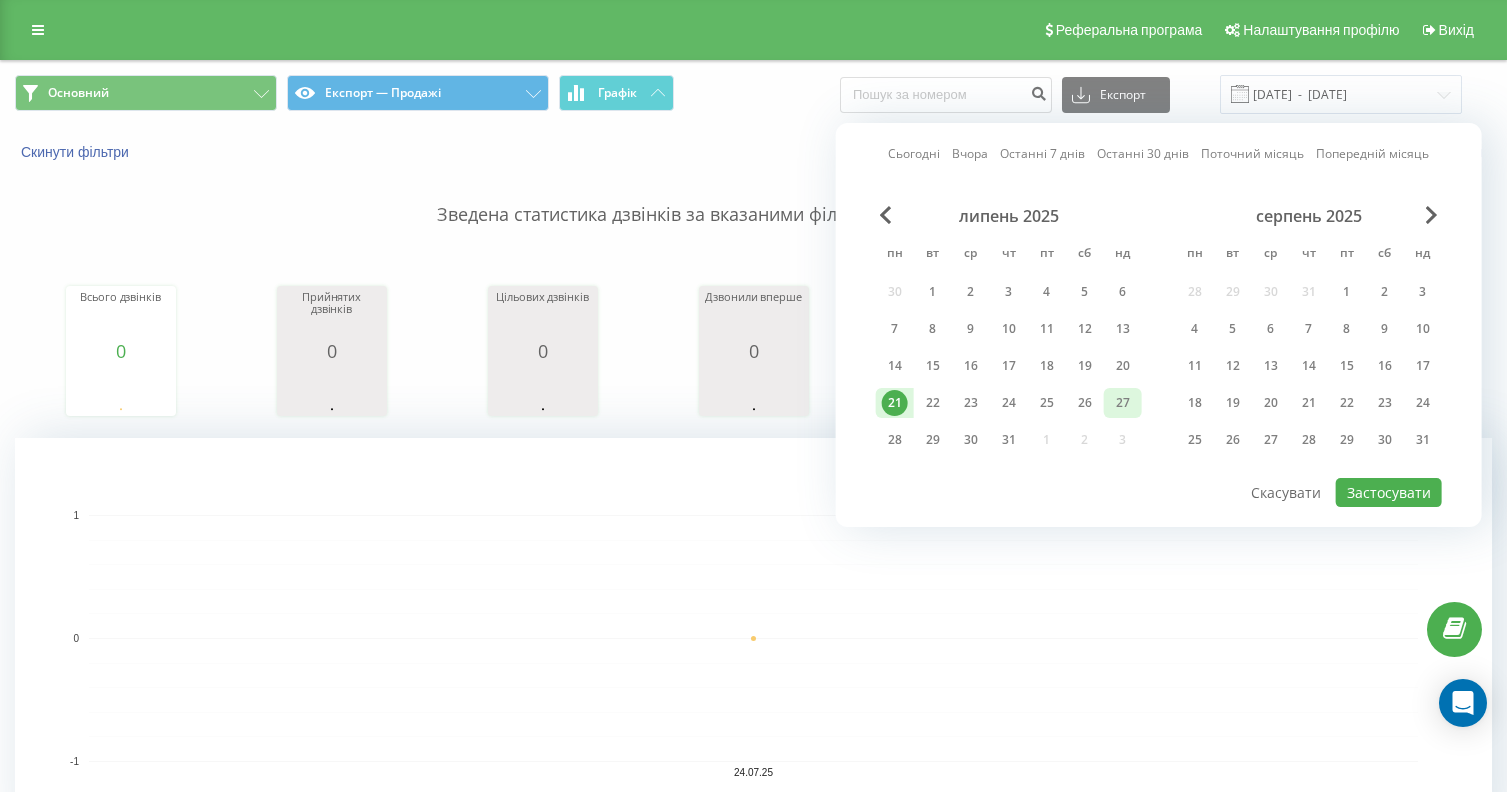 click on "27" at bounding box center [1123, 403] 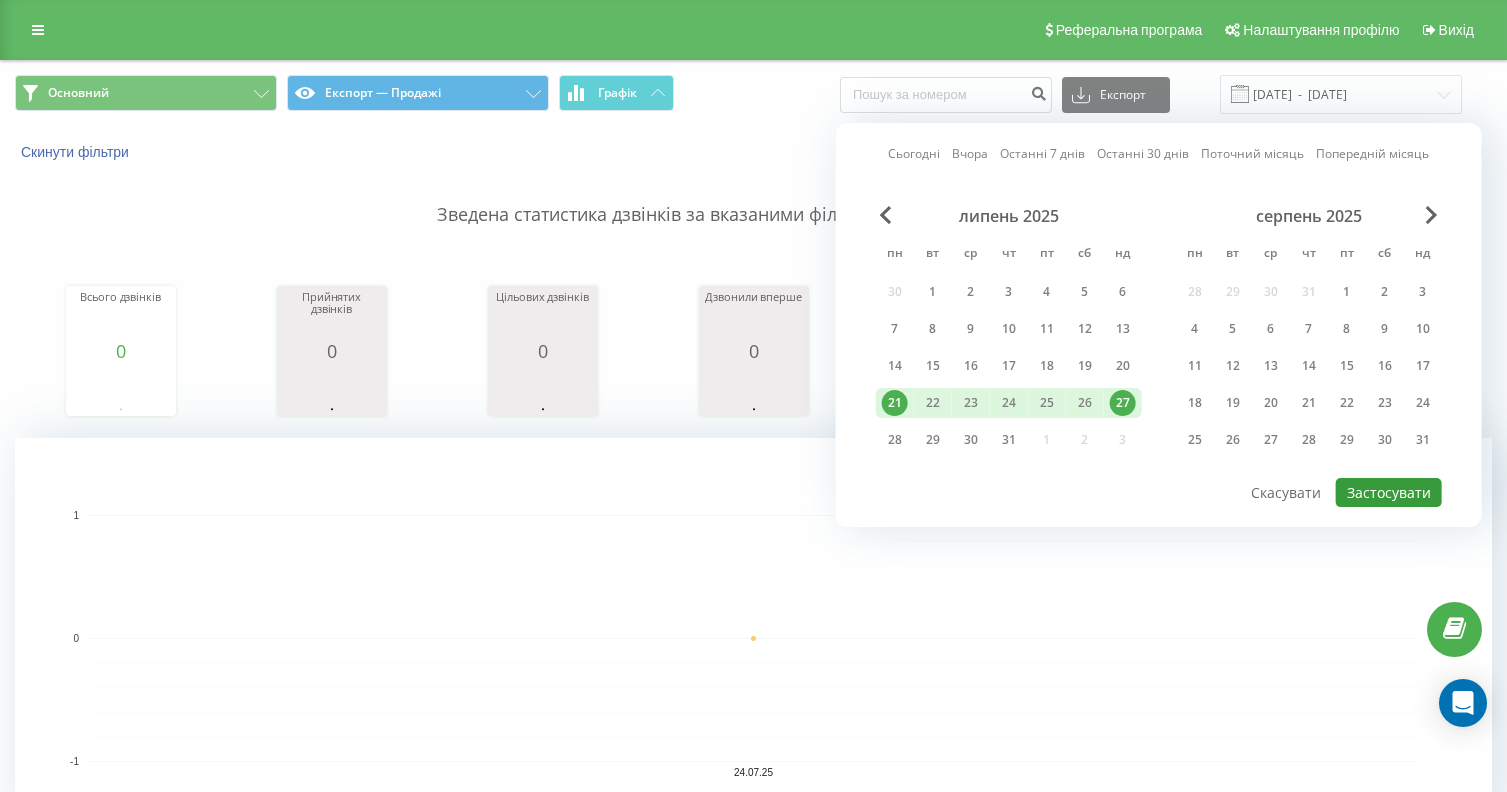 click on "Застосувати" at bounding box center (1389, 492) 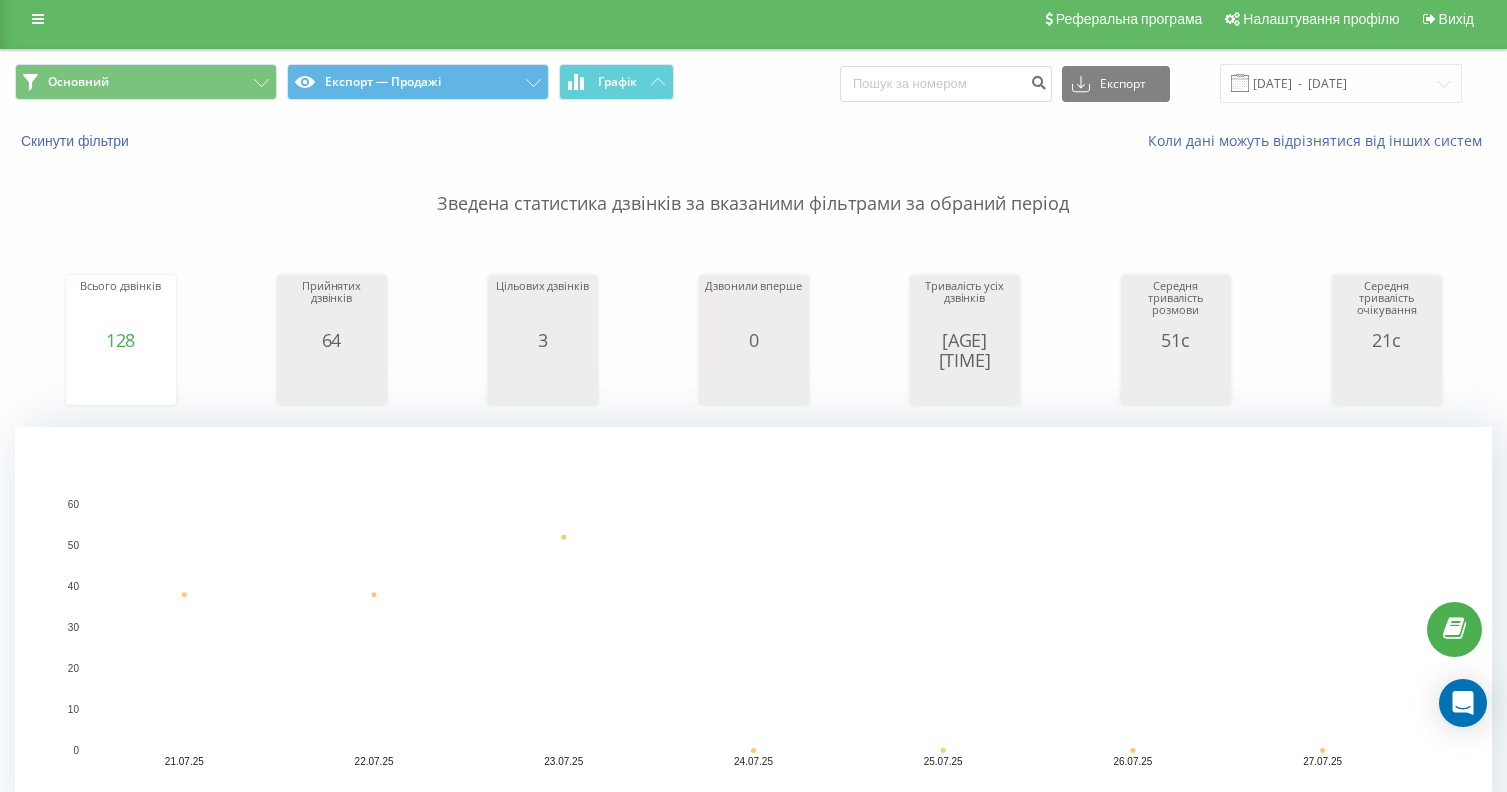 scroll, scrollTop: 0, scrollLeft: 0, axis: both 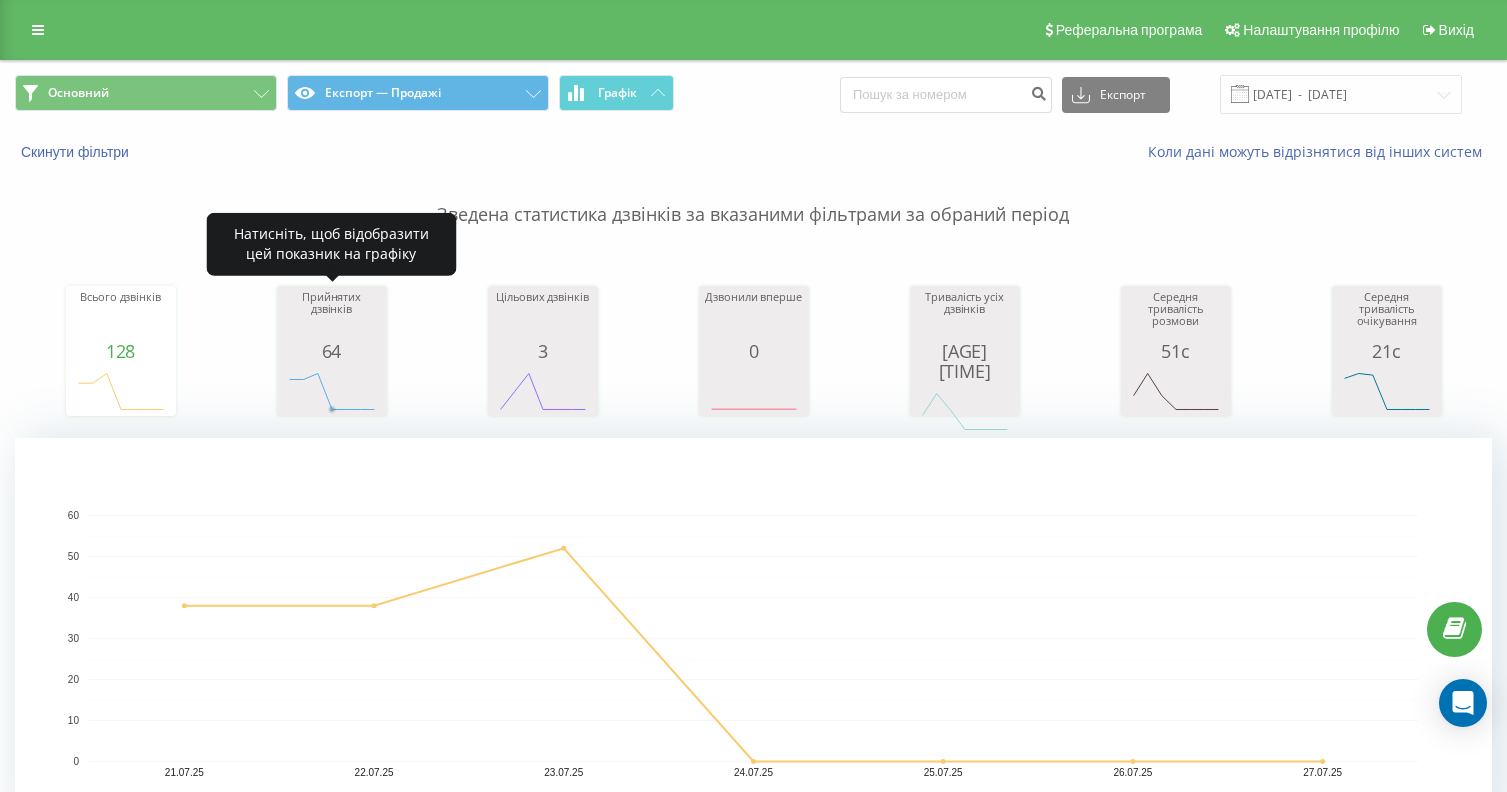 click 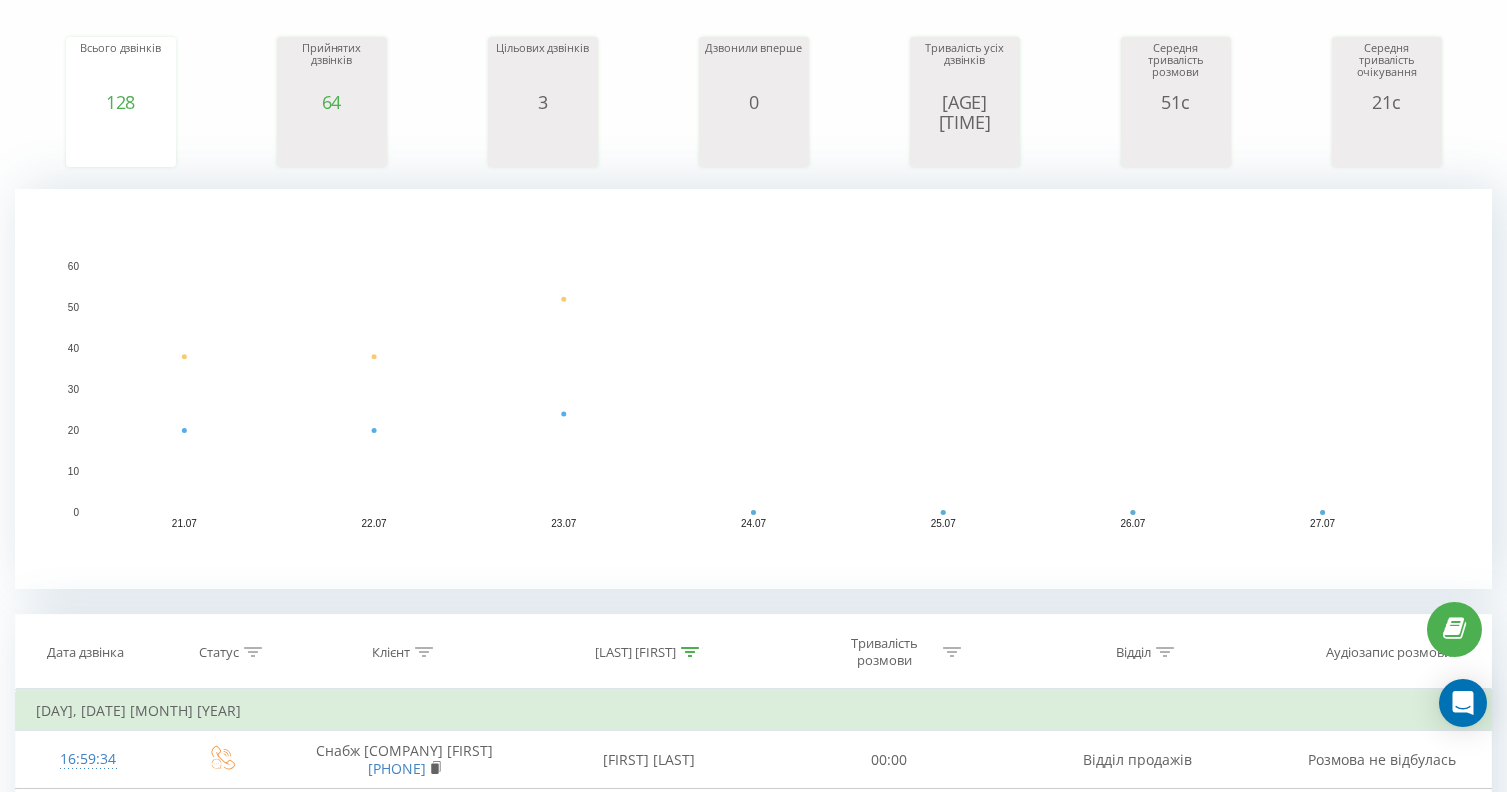 scroll, scrollTop: 0, scrollLeft: 0, axis: both 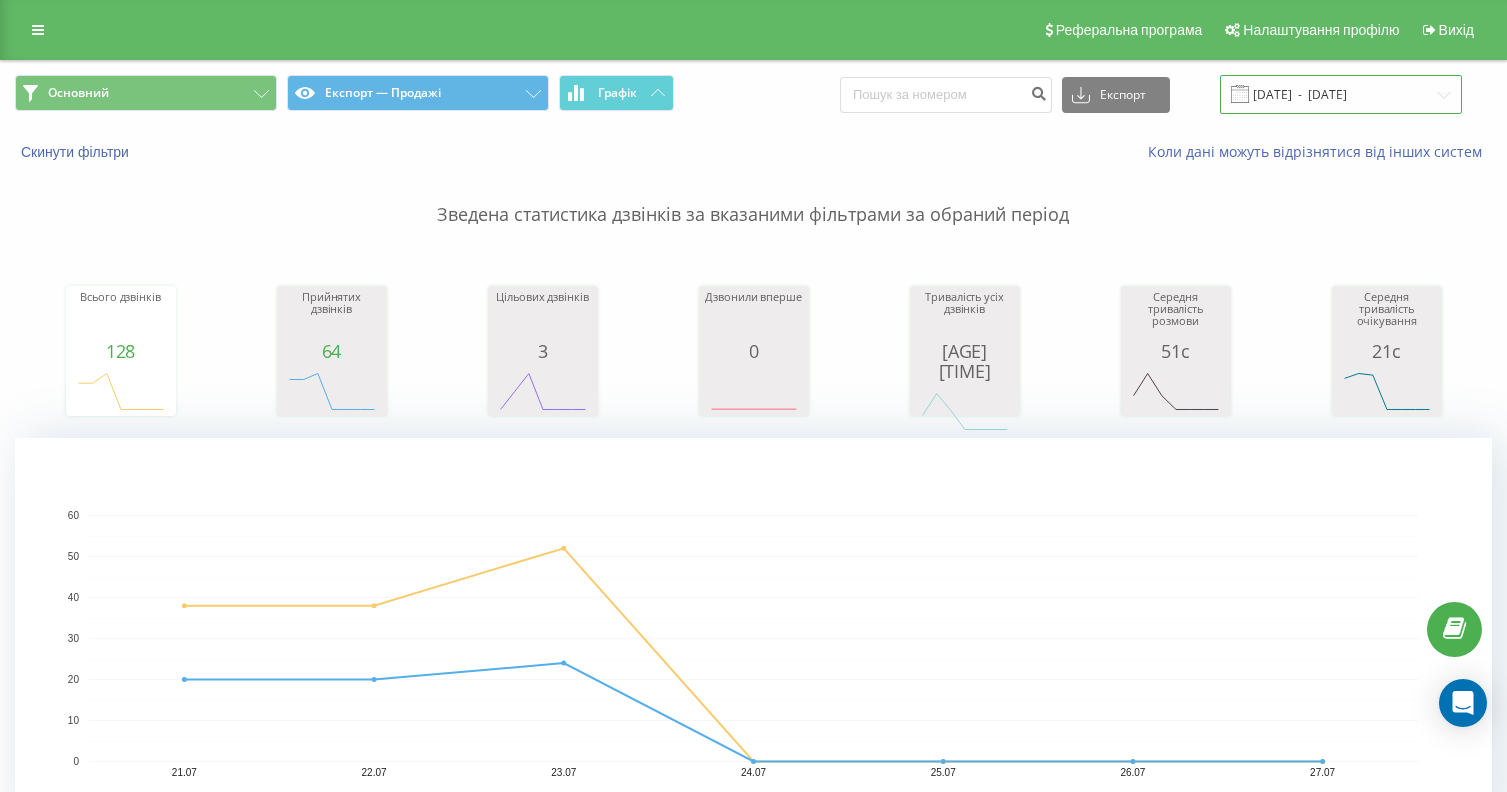 click on "[DATE]  -  [DATE]" at bounding box center (1341, 94) 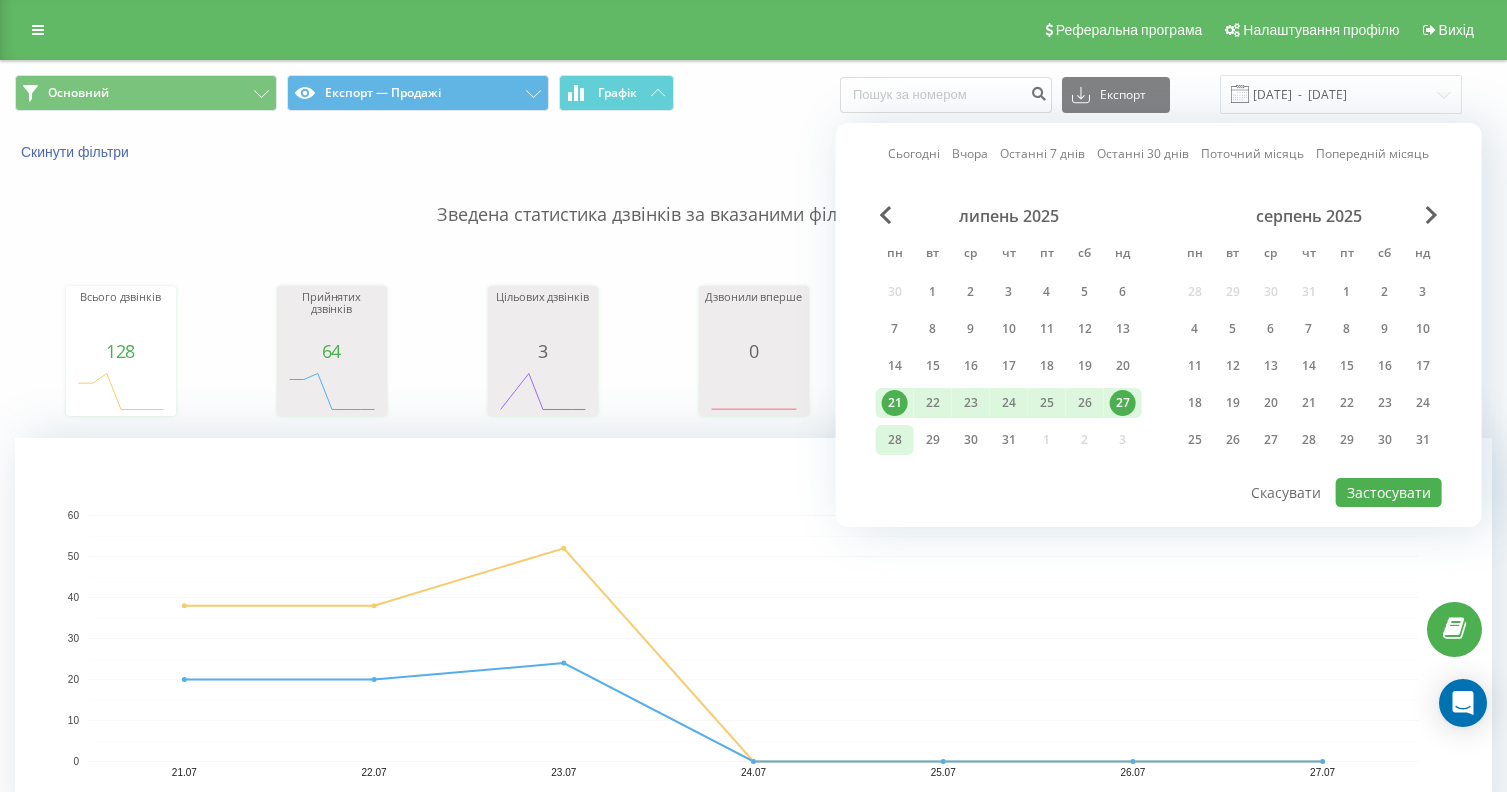 click on "28" at bounding box center (895, 440) 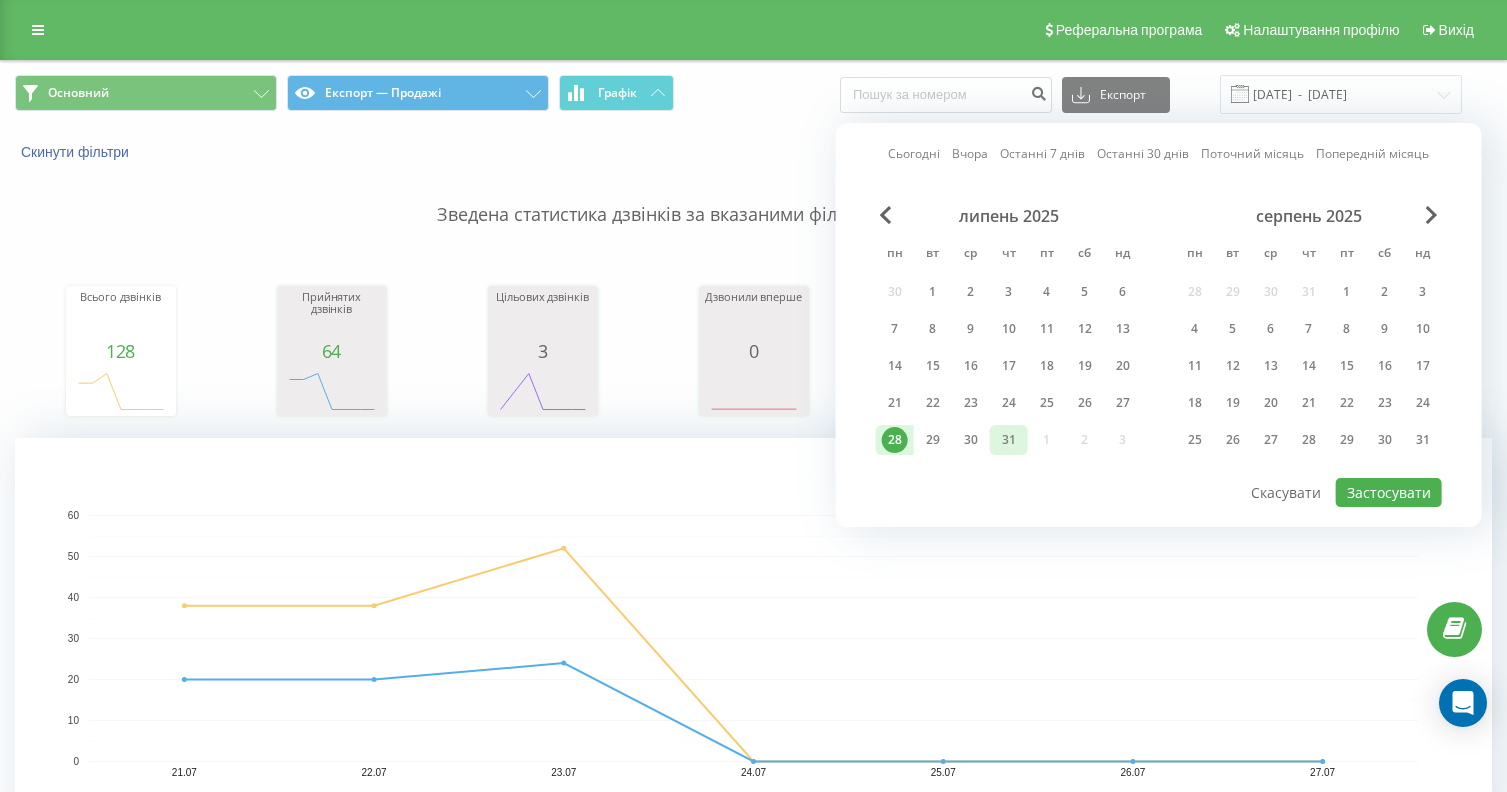 click on "31" at bounding box center [1009, 440] 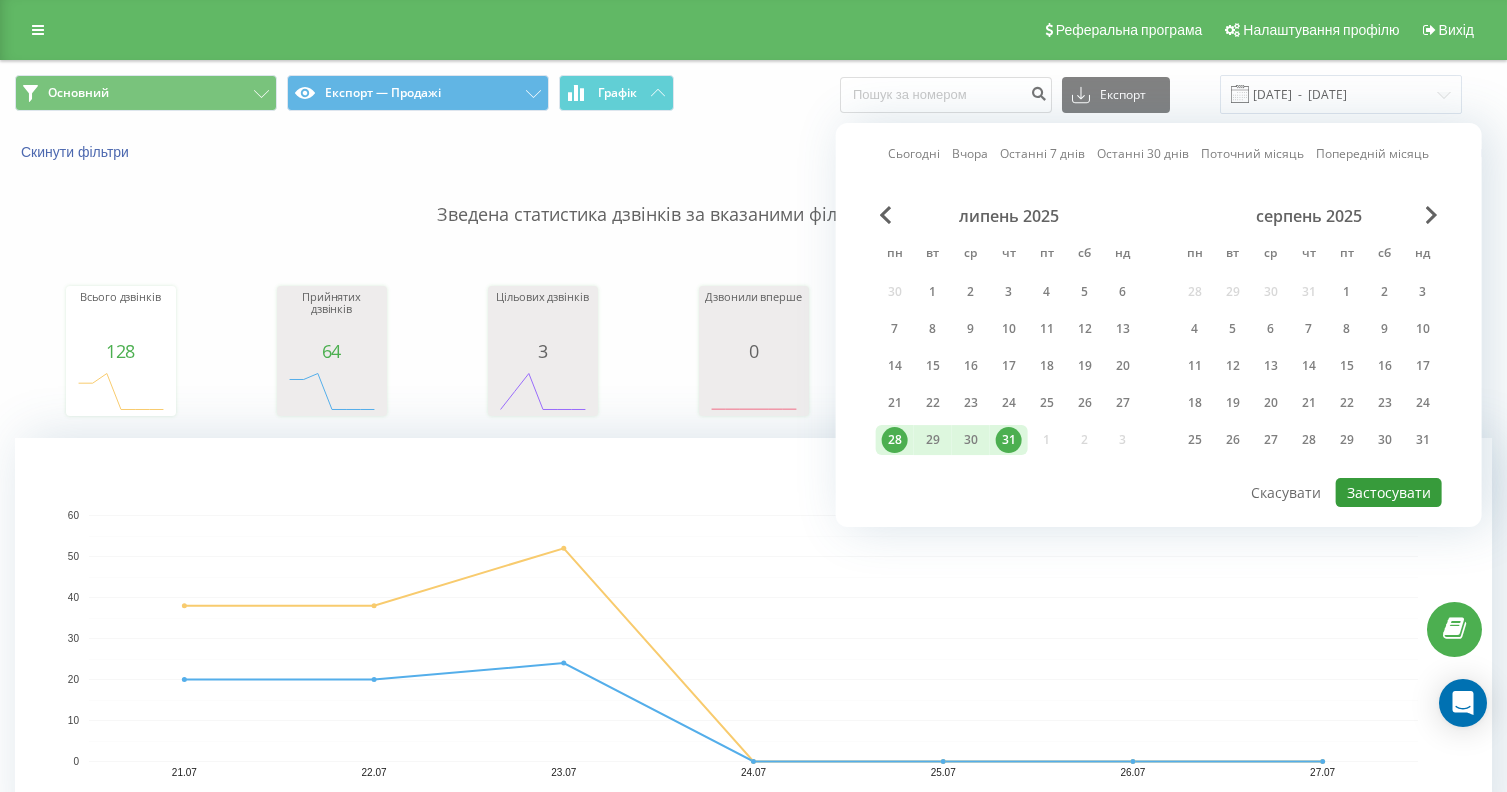 click on "Застосувати" at bounding box center (1389, 492) 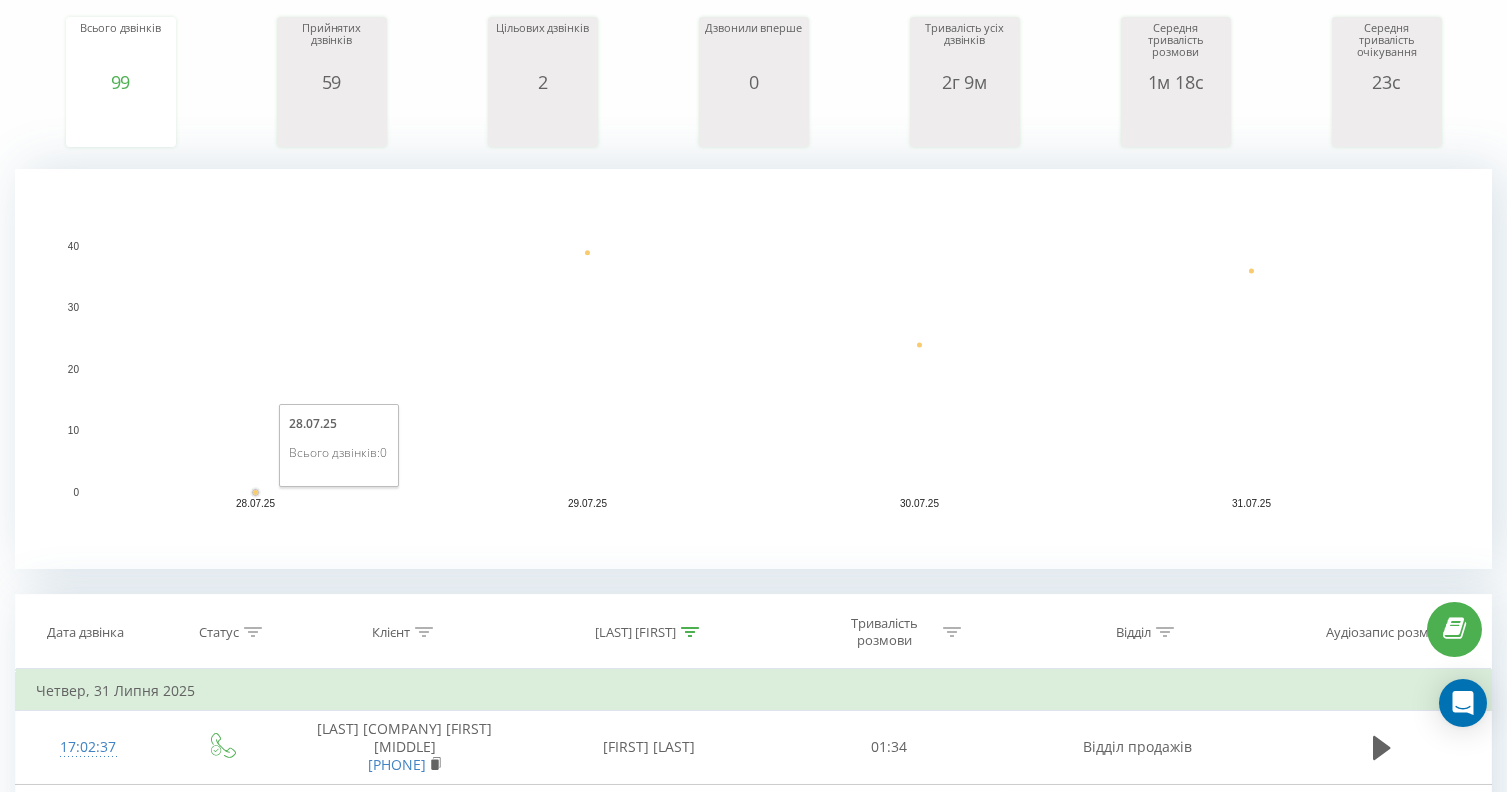 scroll, scrollTop: 0, scrollLeft: 0, axis: both 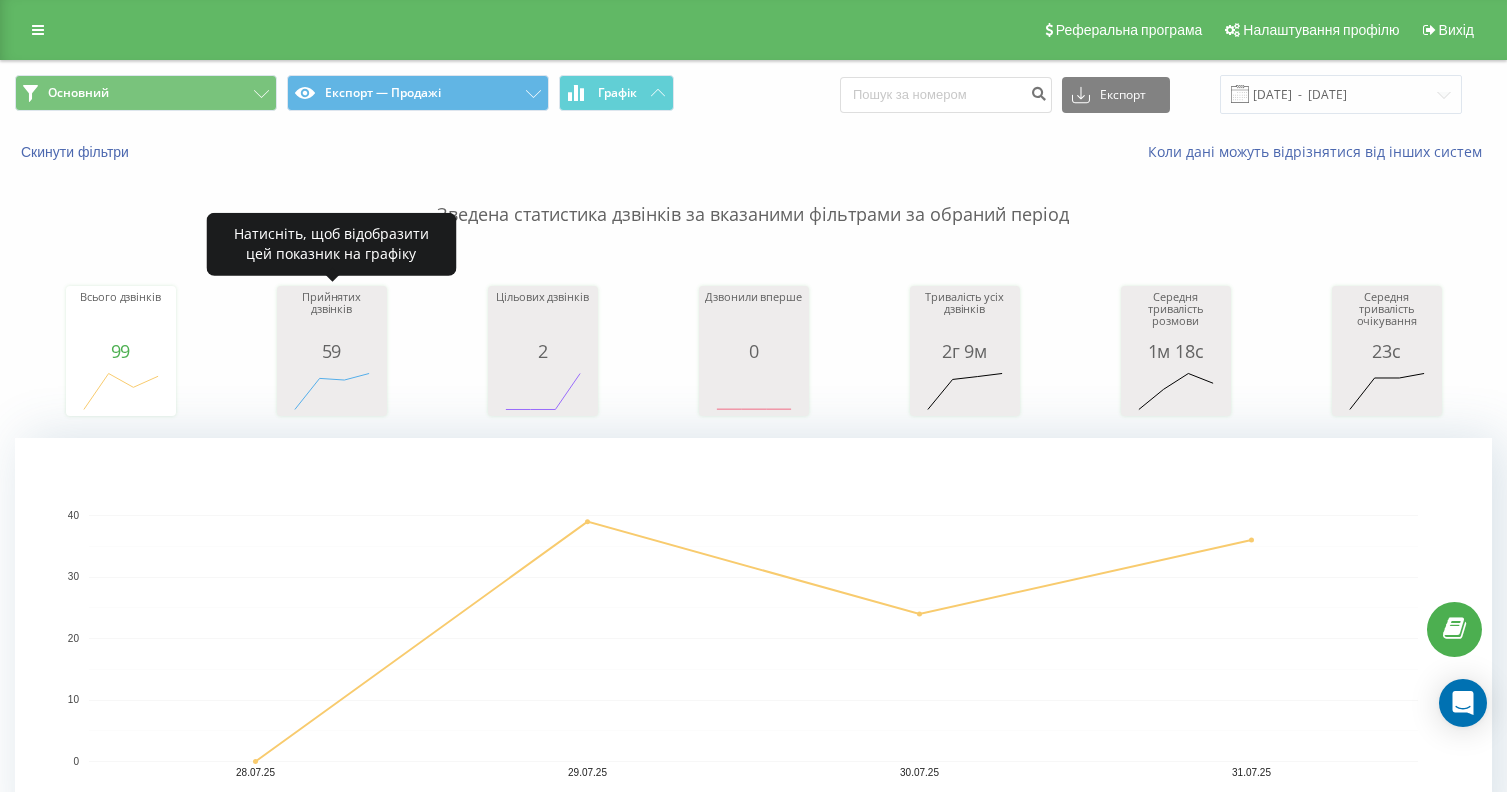click on "Прийнятих дзвінків" at bounding box center (332, 316) 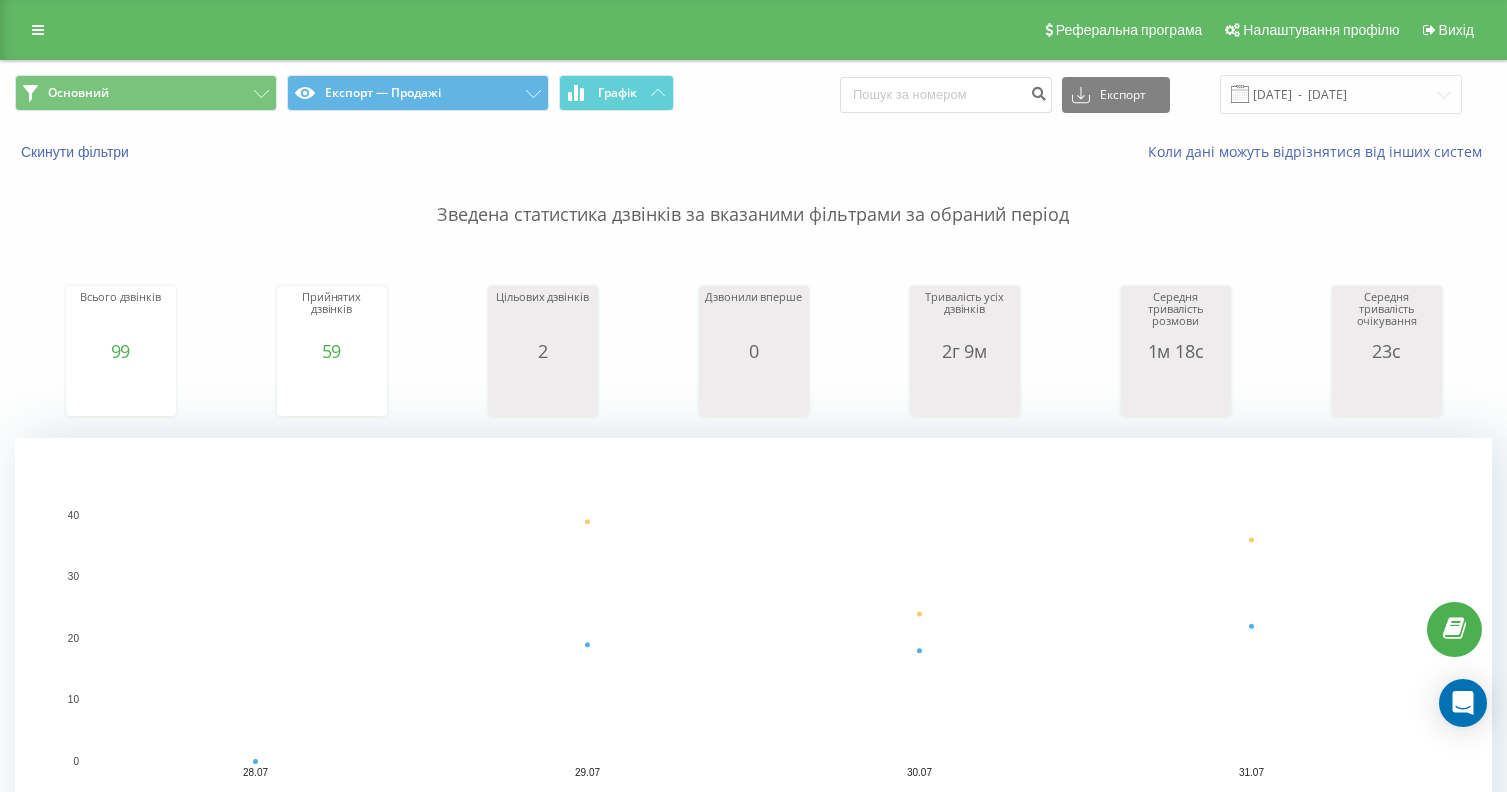 scroll, scrollTop: 0, scrollLeft: 0, axis: both 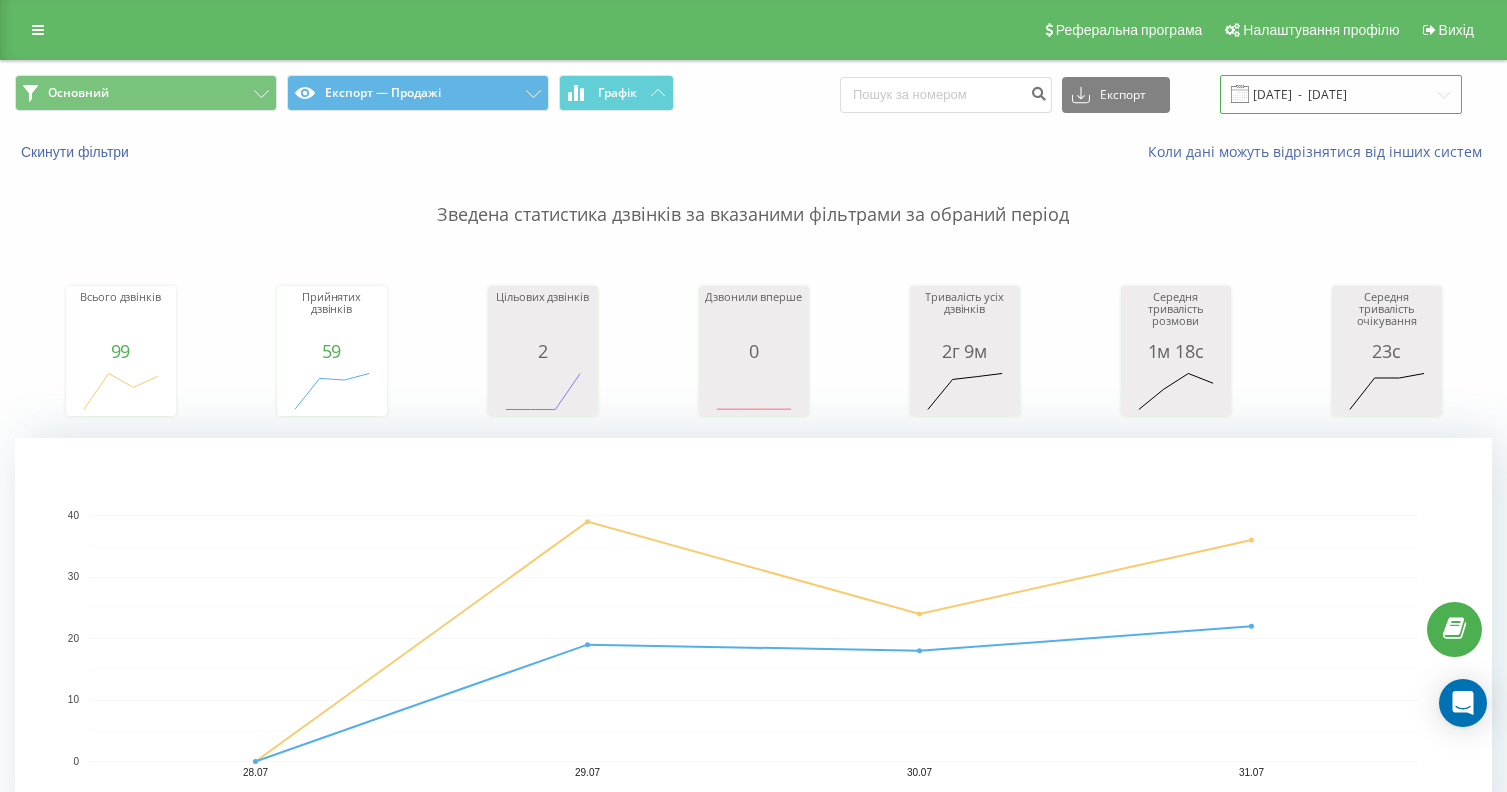 click on "[DATE]  -  [DATE]" at bounding box center [1341, 94] 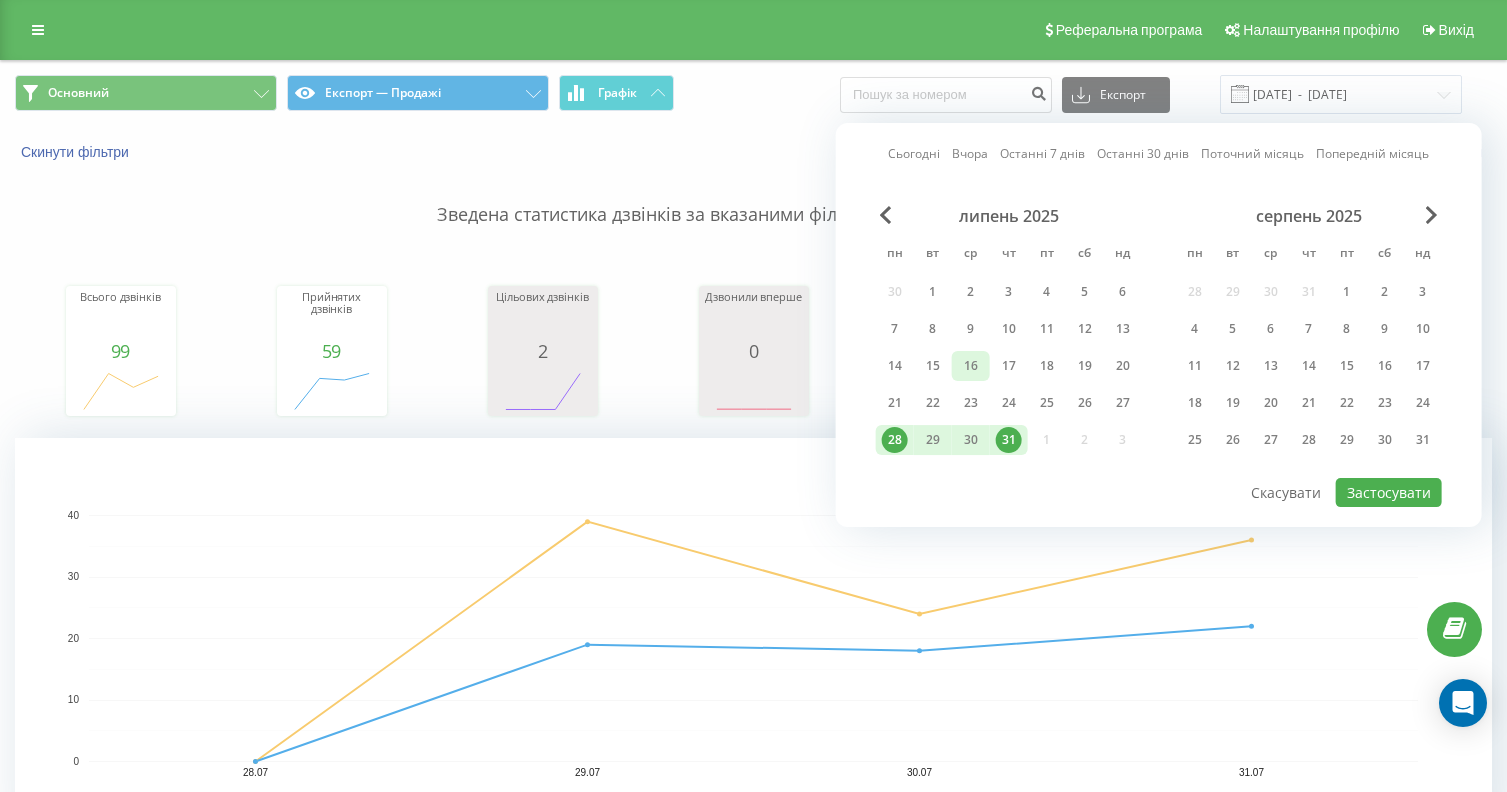 click on "16" at bounding box center (971, 366) 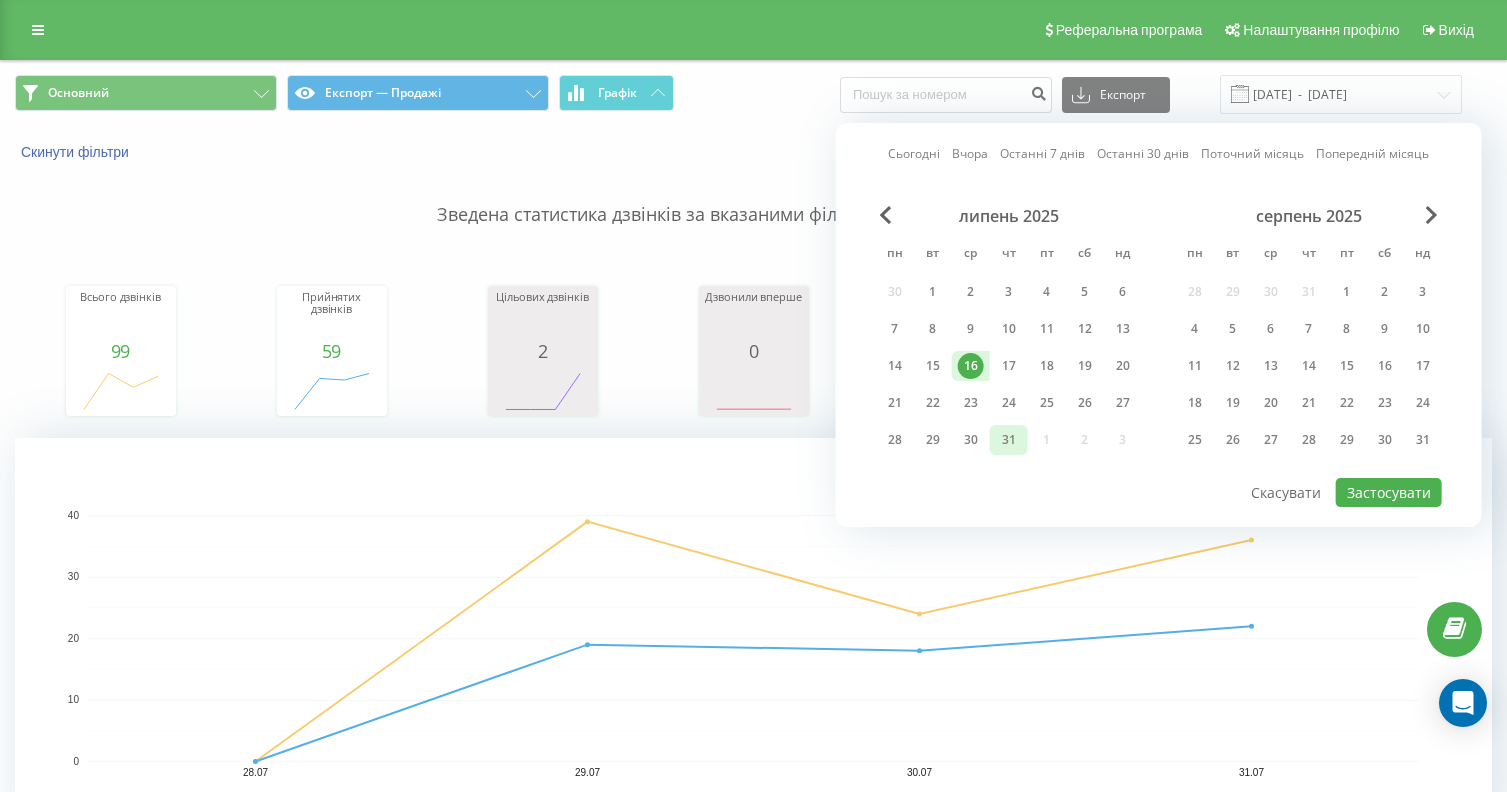 click on "31" at bounding box center (1009, 440) 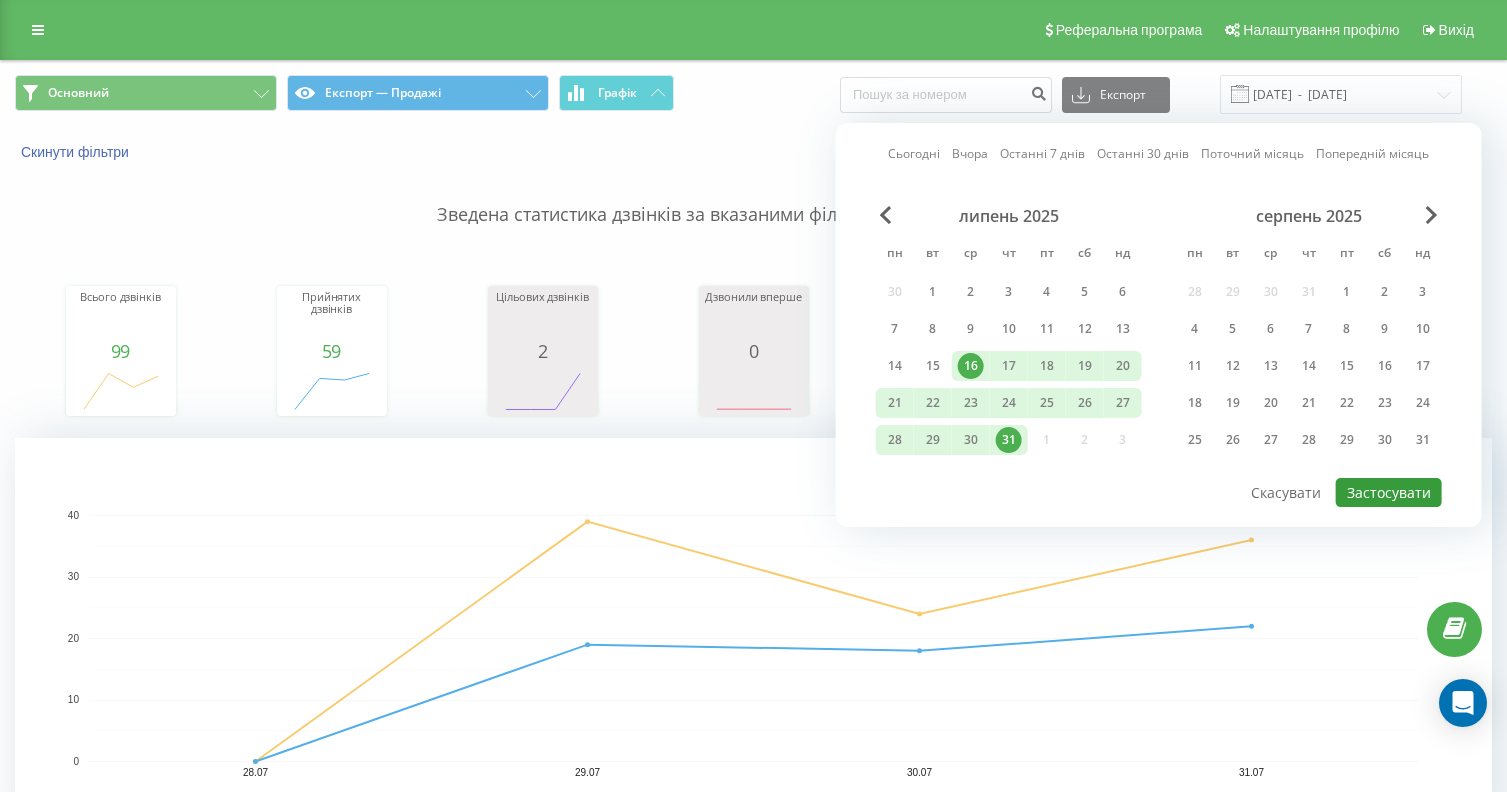 click on "Застосувати" at bounding box center (1389, 492) 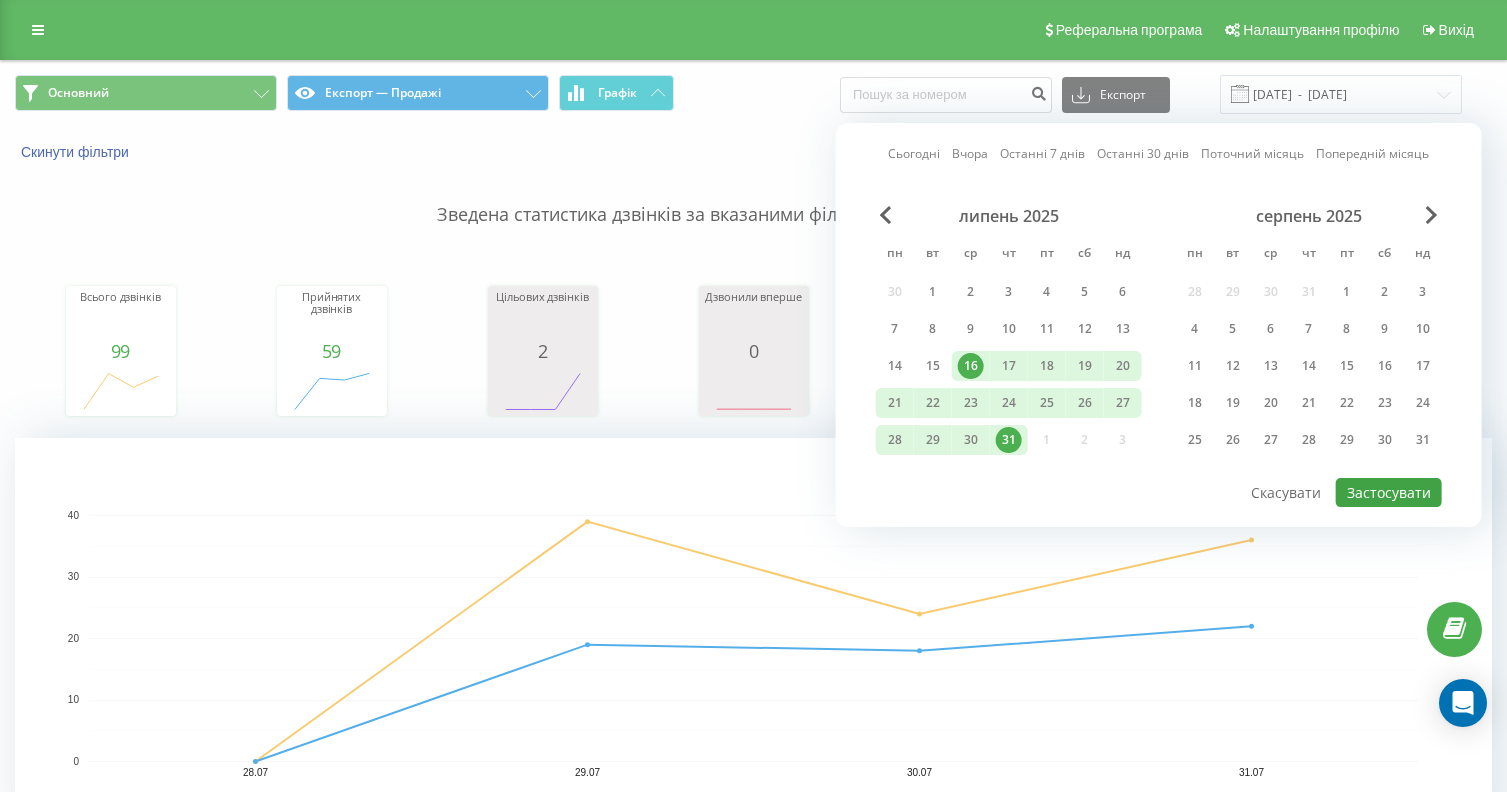 type on "[DATE]  -  [DATE]" 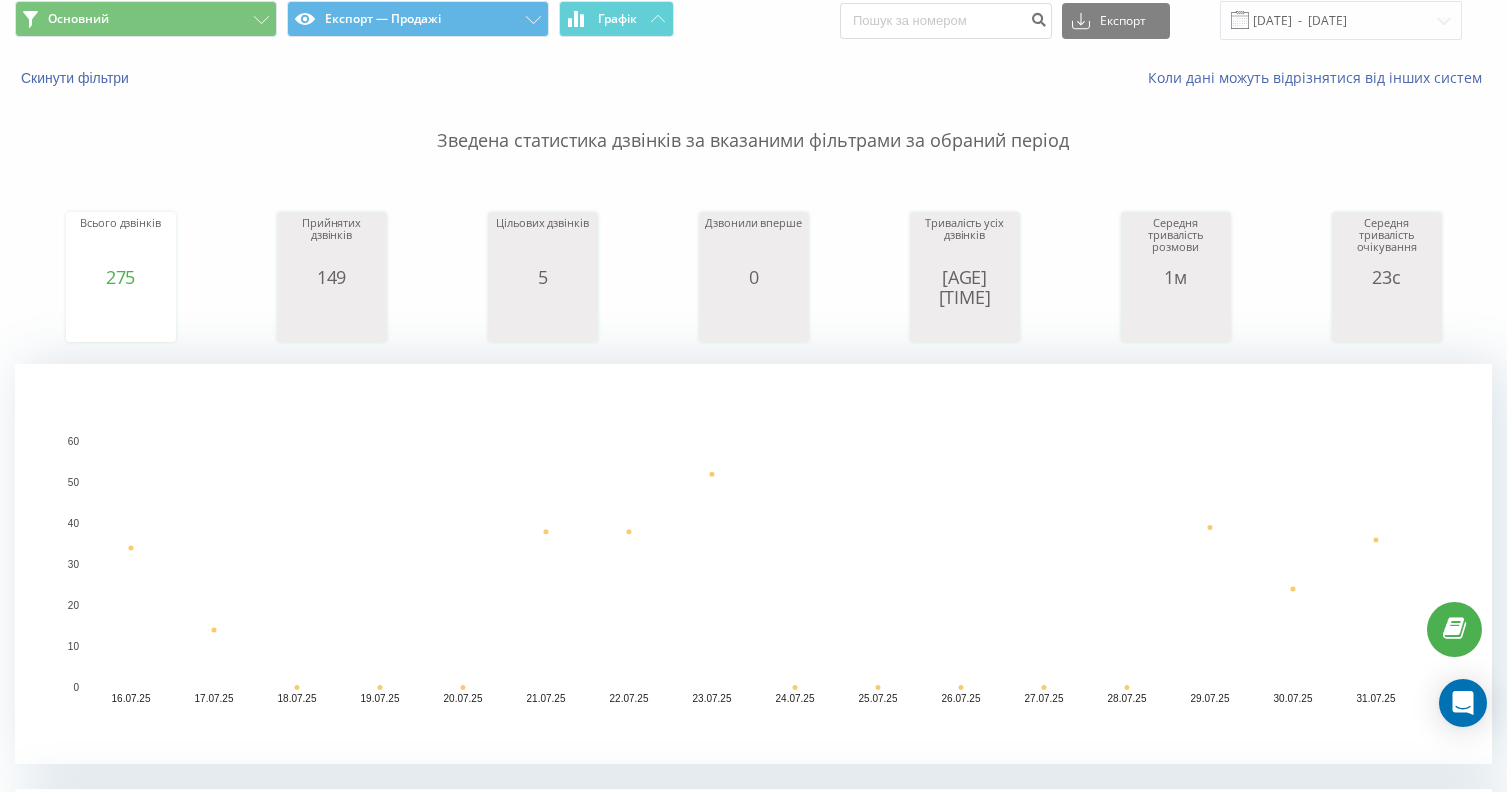 scroll, scrollTop: 0, scrollLeft: 0, axis: both 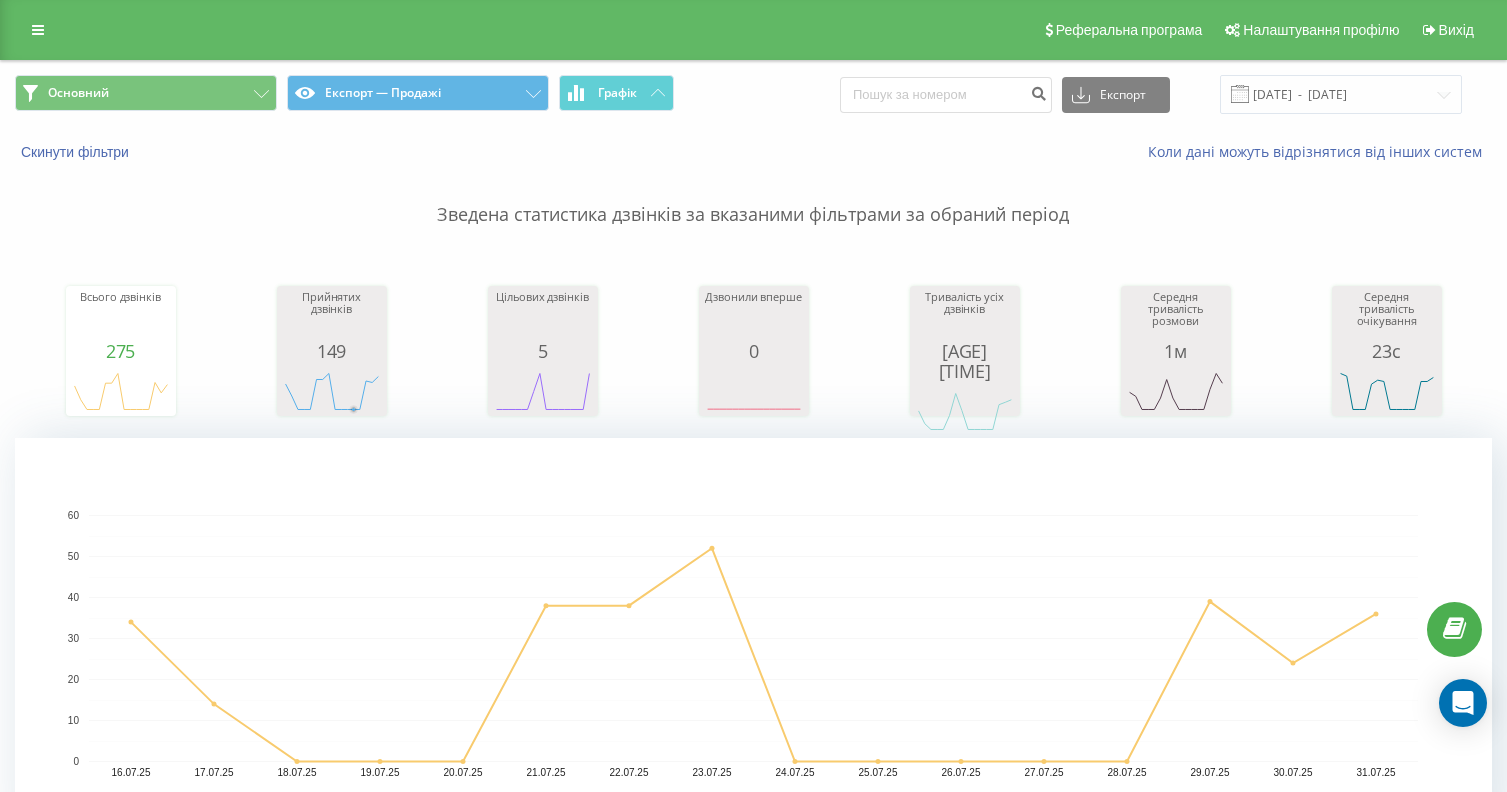 drag, startPoint x: 353, startPoint y: 388, endPoint x: 397, endPoint y: 427, distance: 58.796257 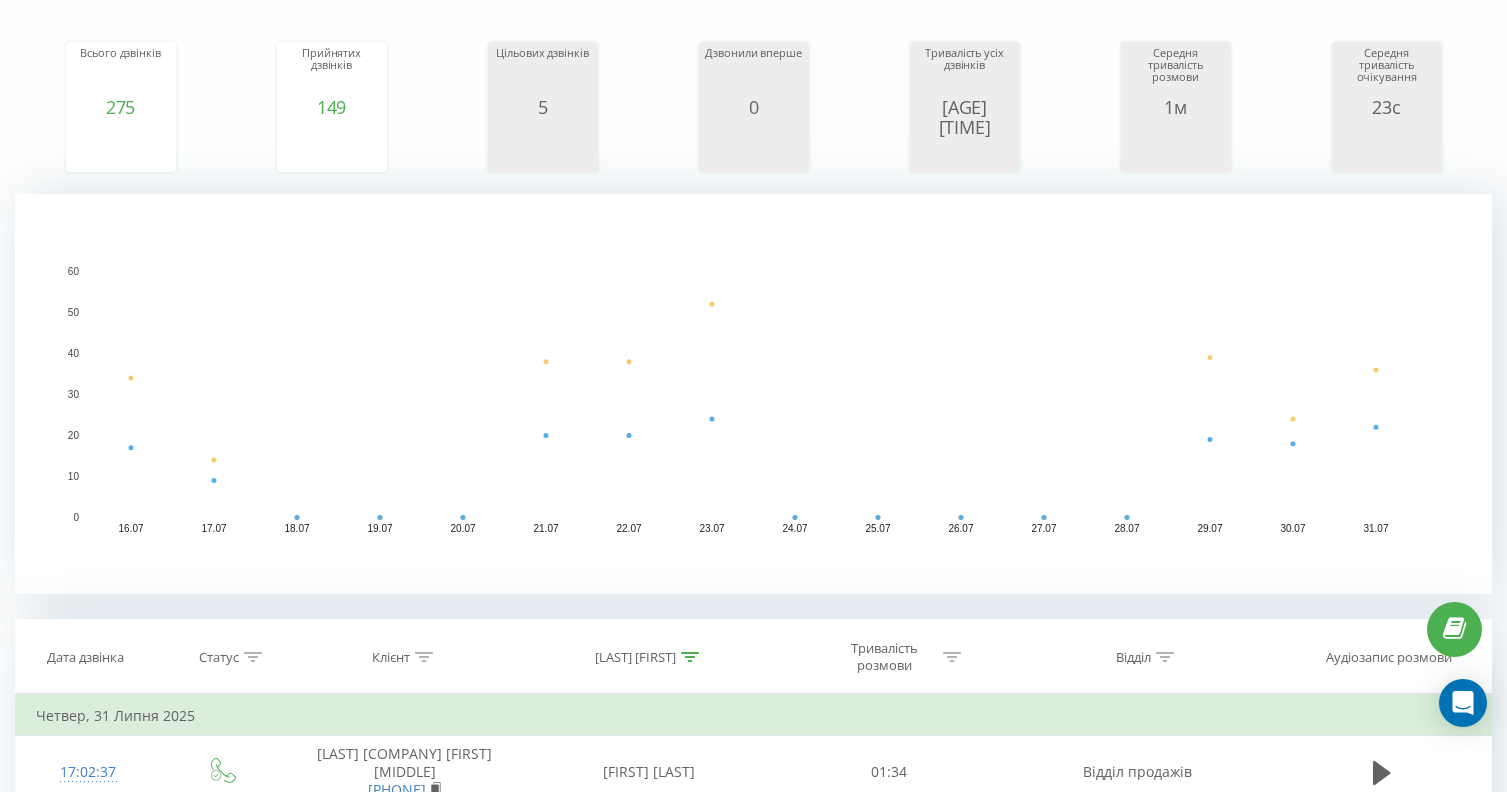 scroll, scrollTop: 299, scrollLeft: 0, axis: vertical 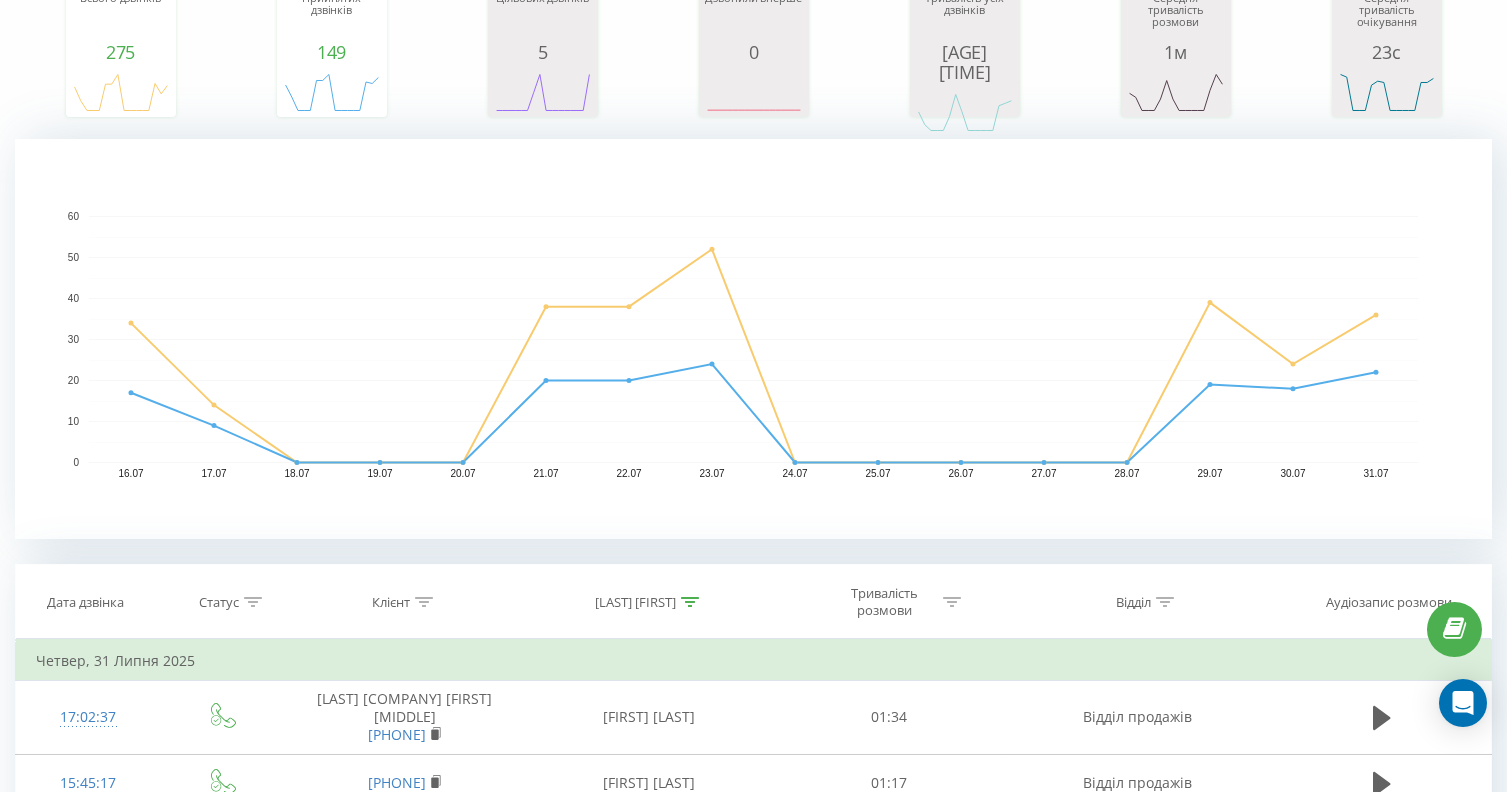 click 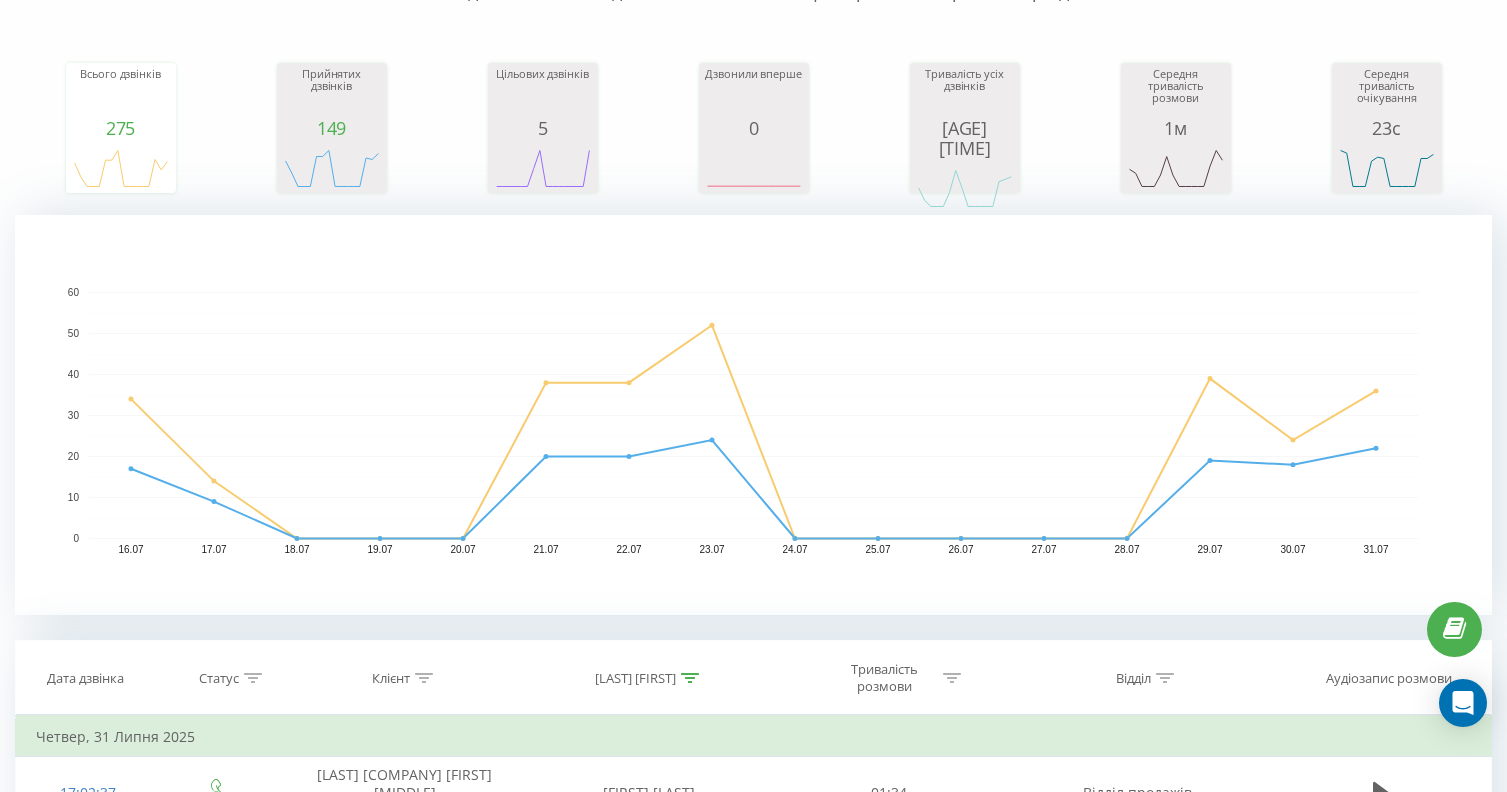 scroll, scrollTop: 99, scrollLeft: 0, axis: vertical 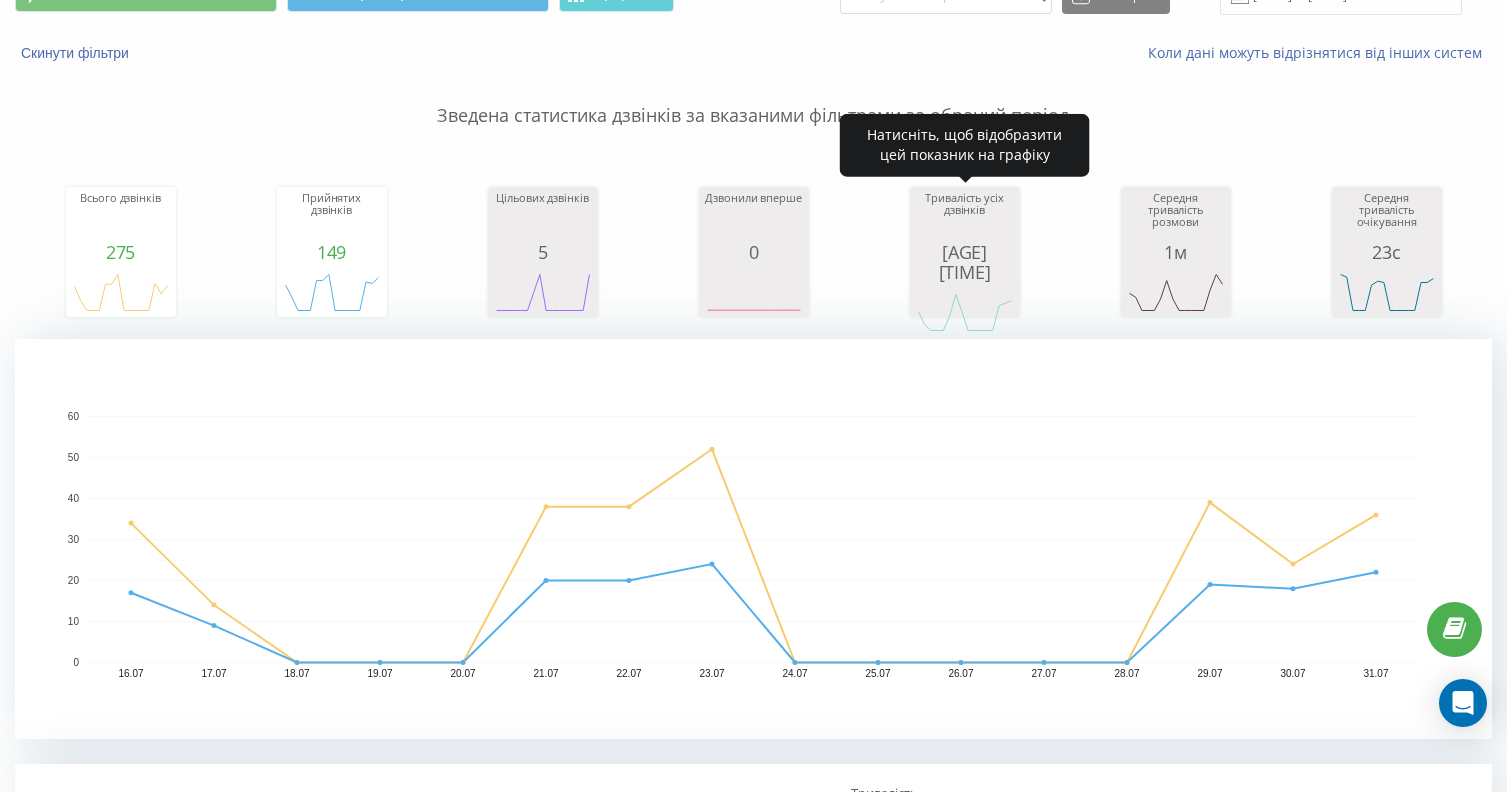 click on "[AGE] [TIME]" at bounding box center [965, 262] 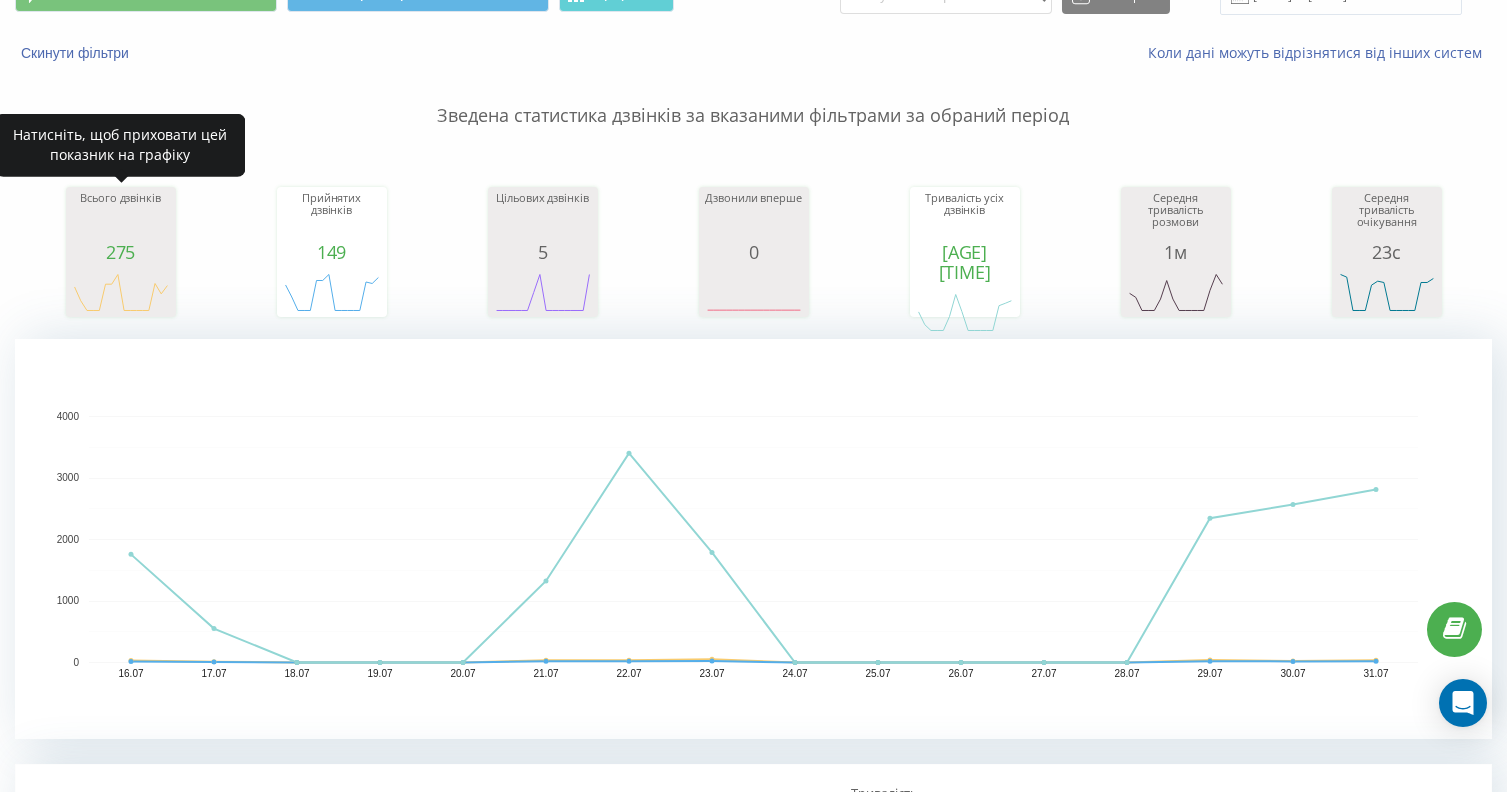 click on "275" at bounding box center [121, 252] 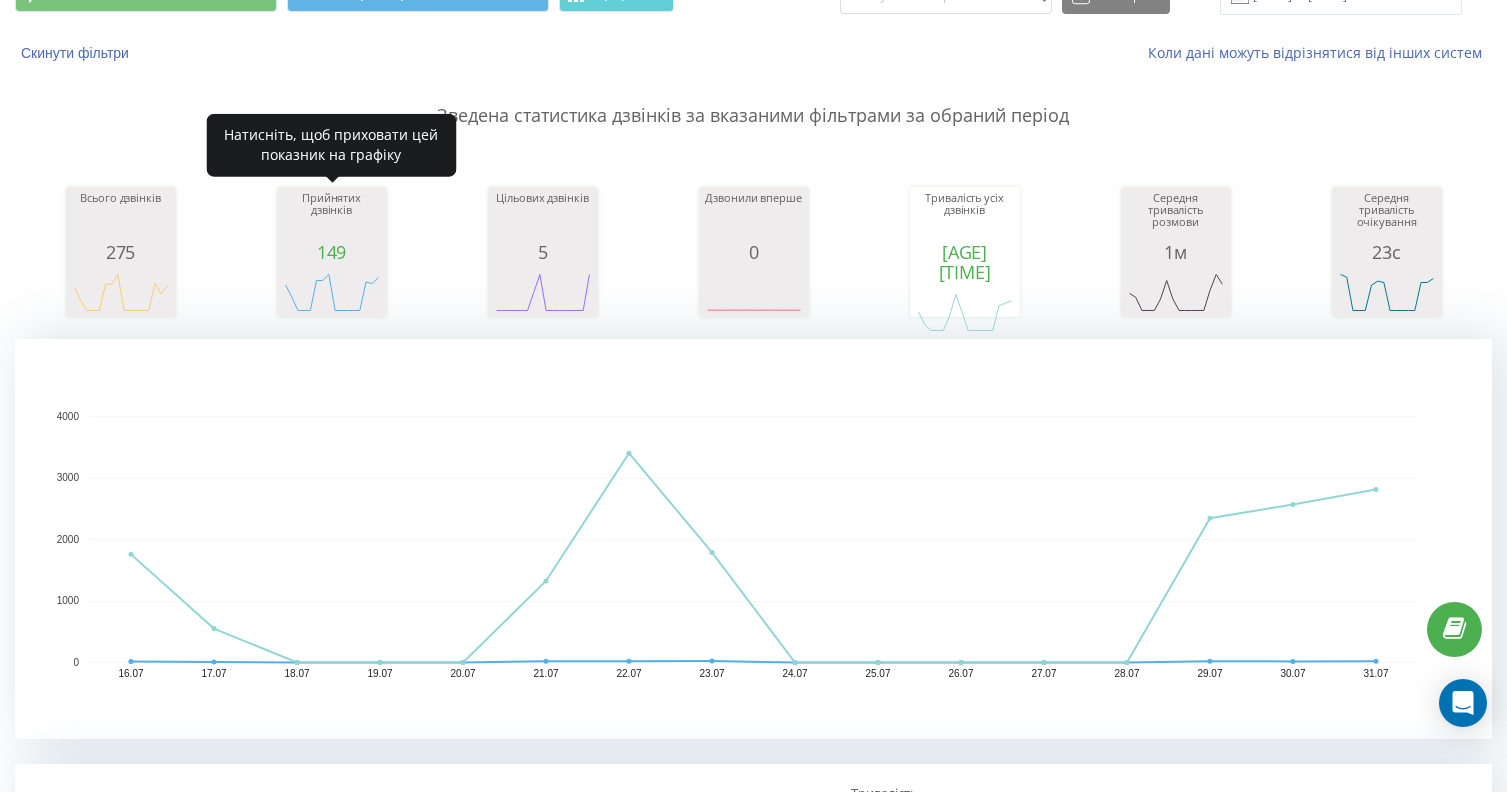 click 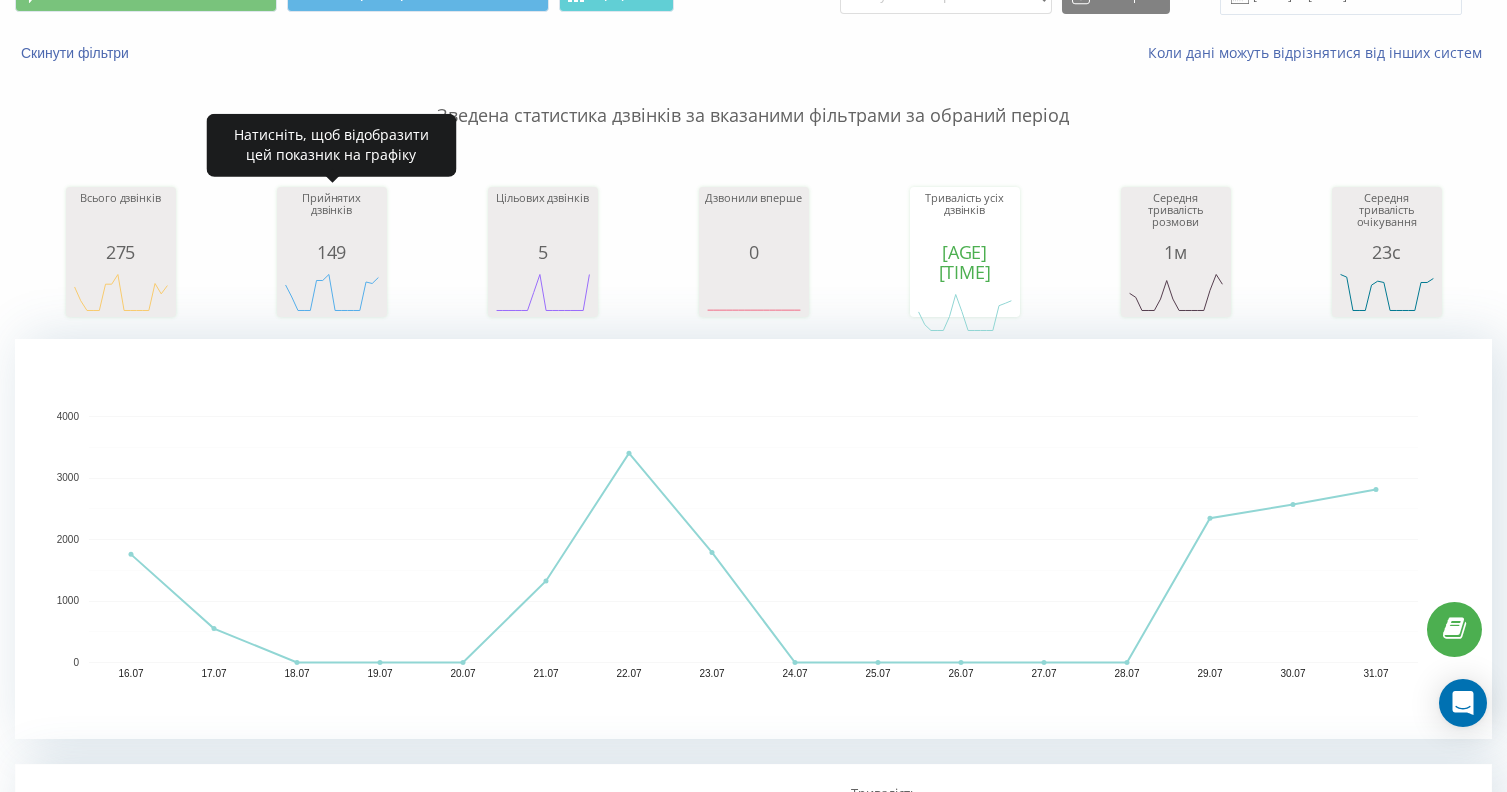 click 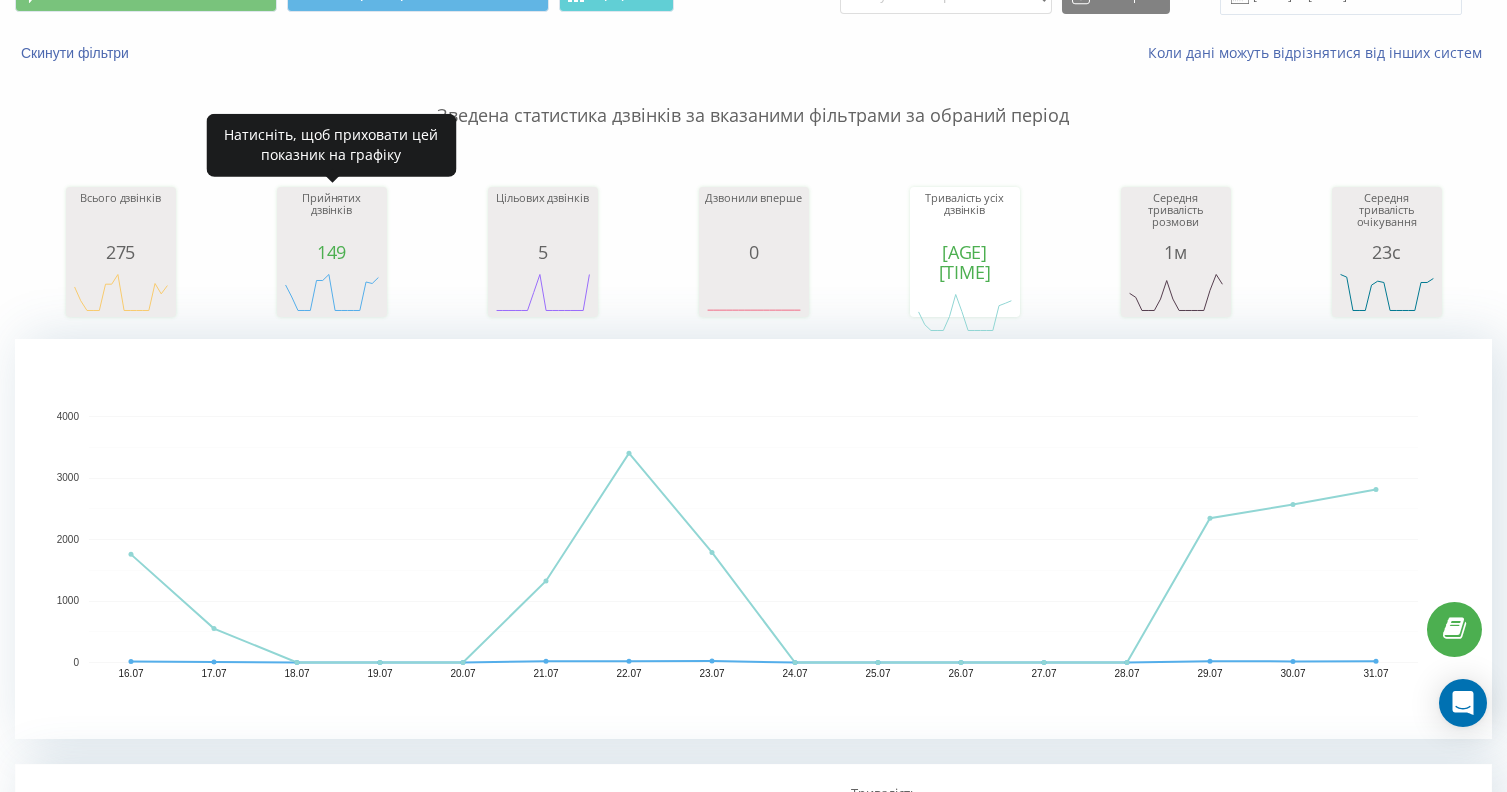 click 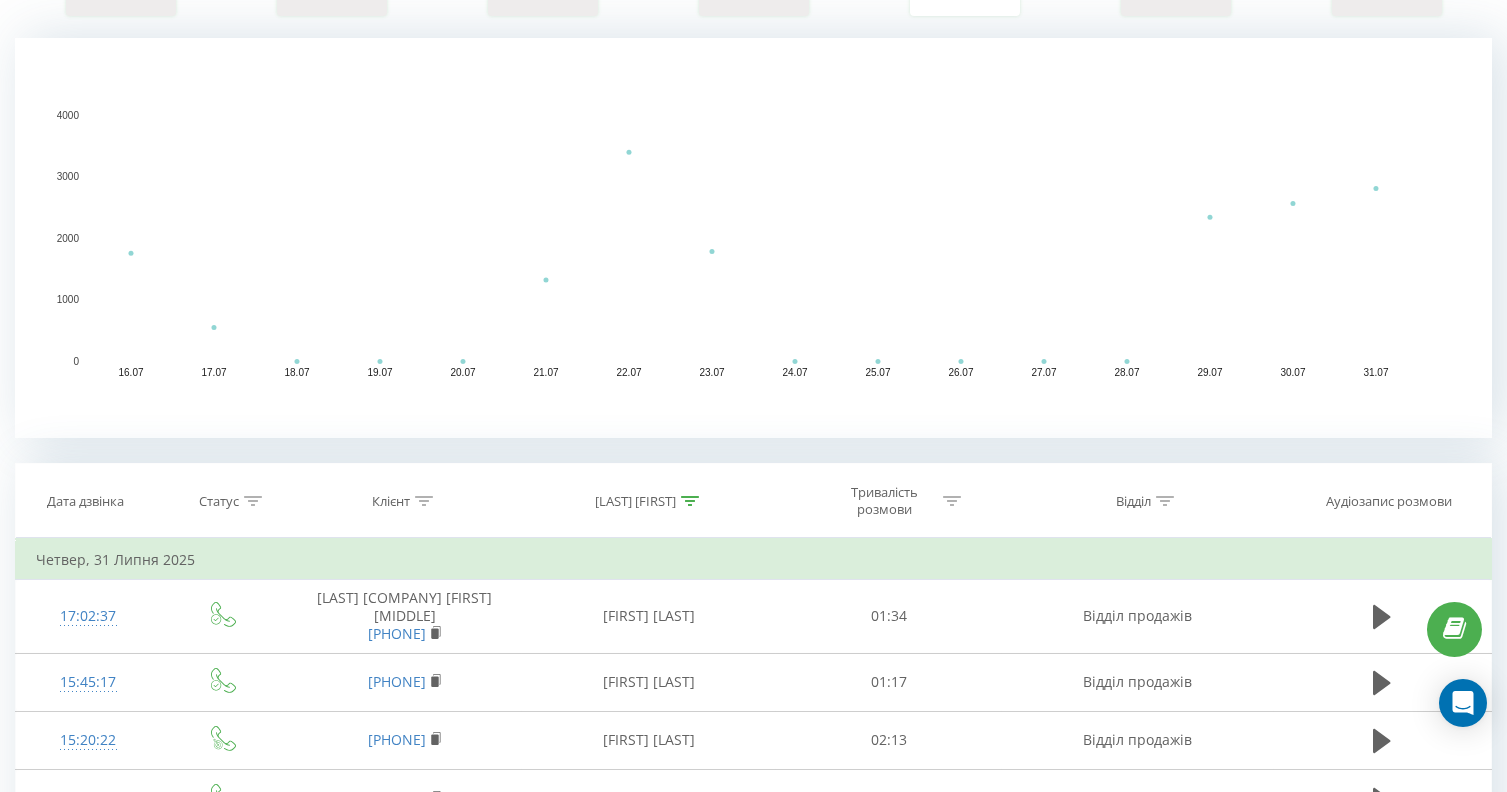 scroll, scrollTop: 700, scrollLeft: 0, axis: vertical 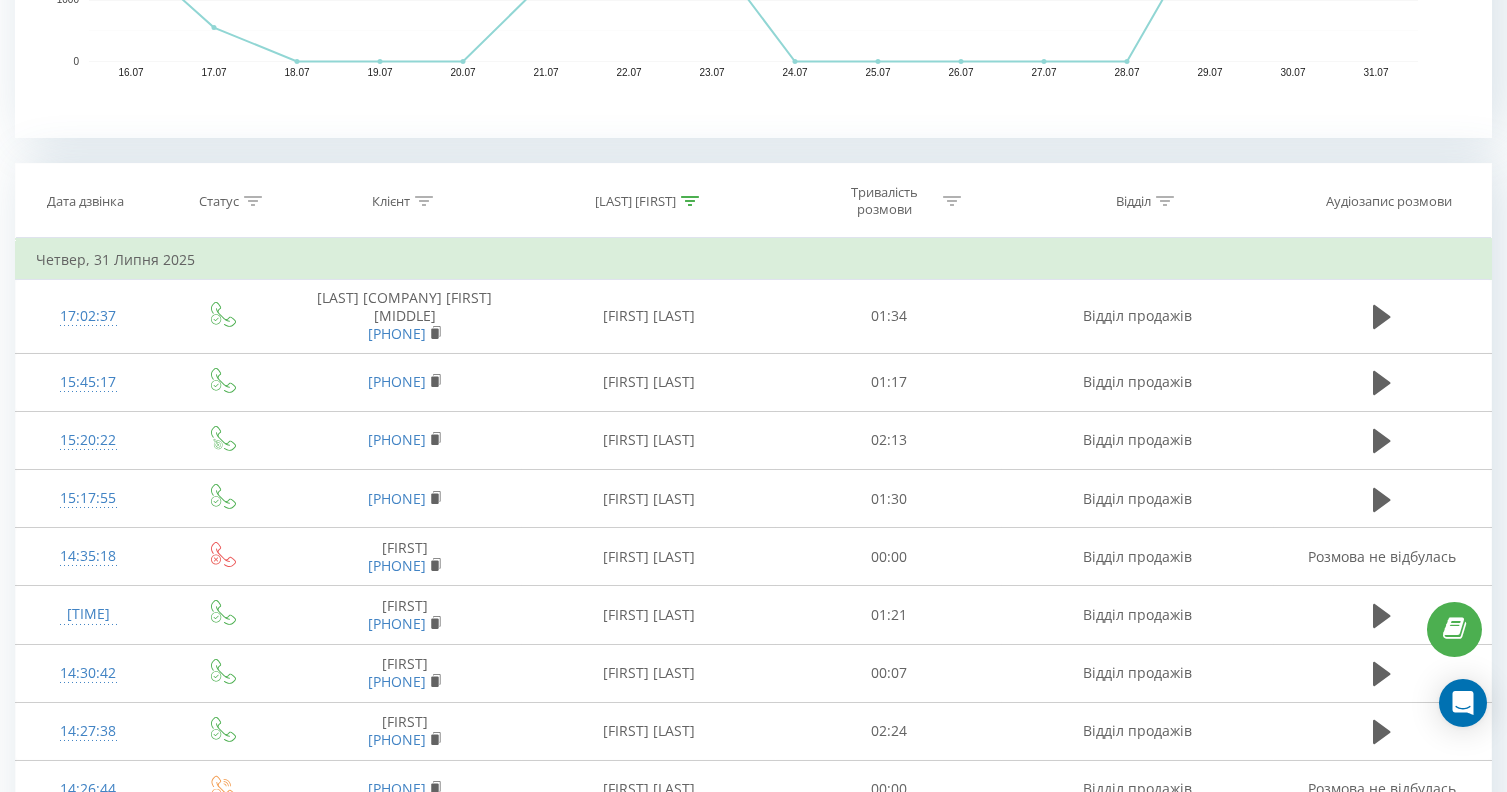 drag, startPoint x: 707, startPoint y: 200, endPoint x: 710, endPoint y: 211, distance: 11.401754 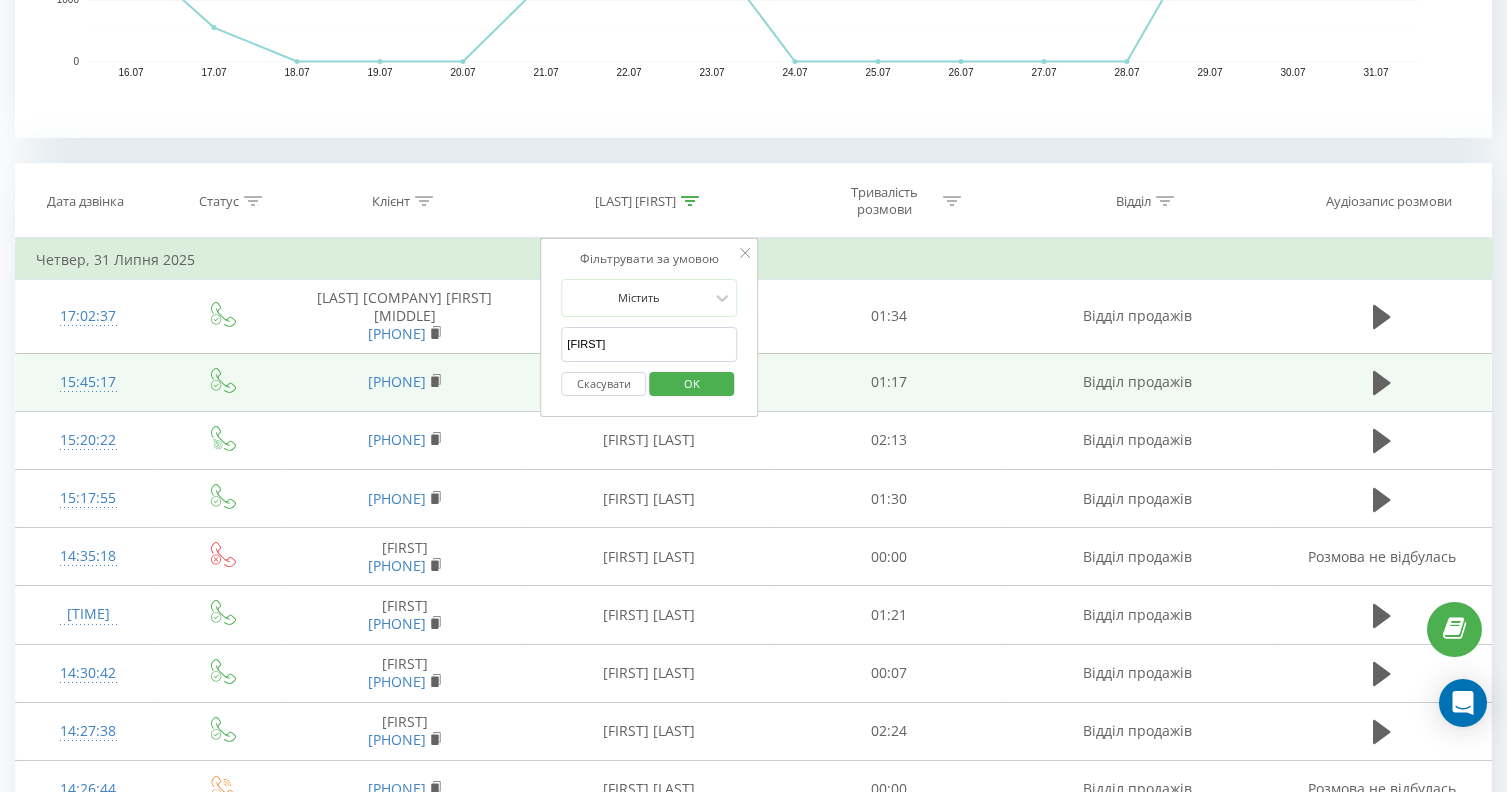 drag, startPoint x: 550, startPoint y: 356, endPoint x: 372, endPoint y: 366, distance: 178.28067 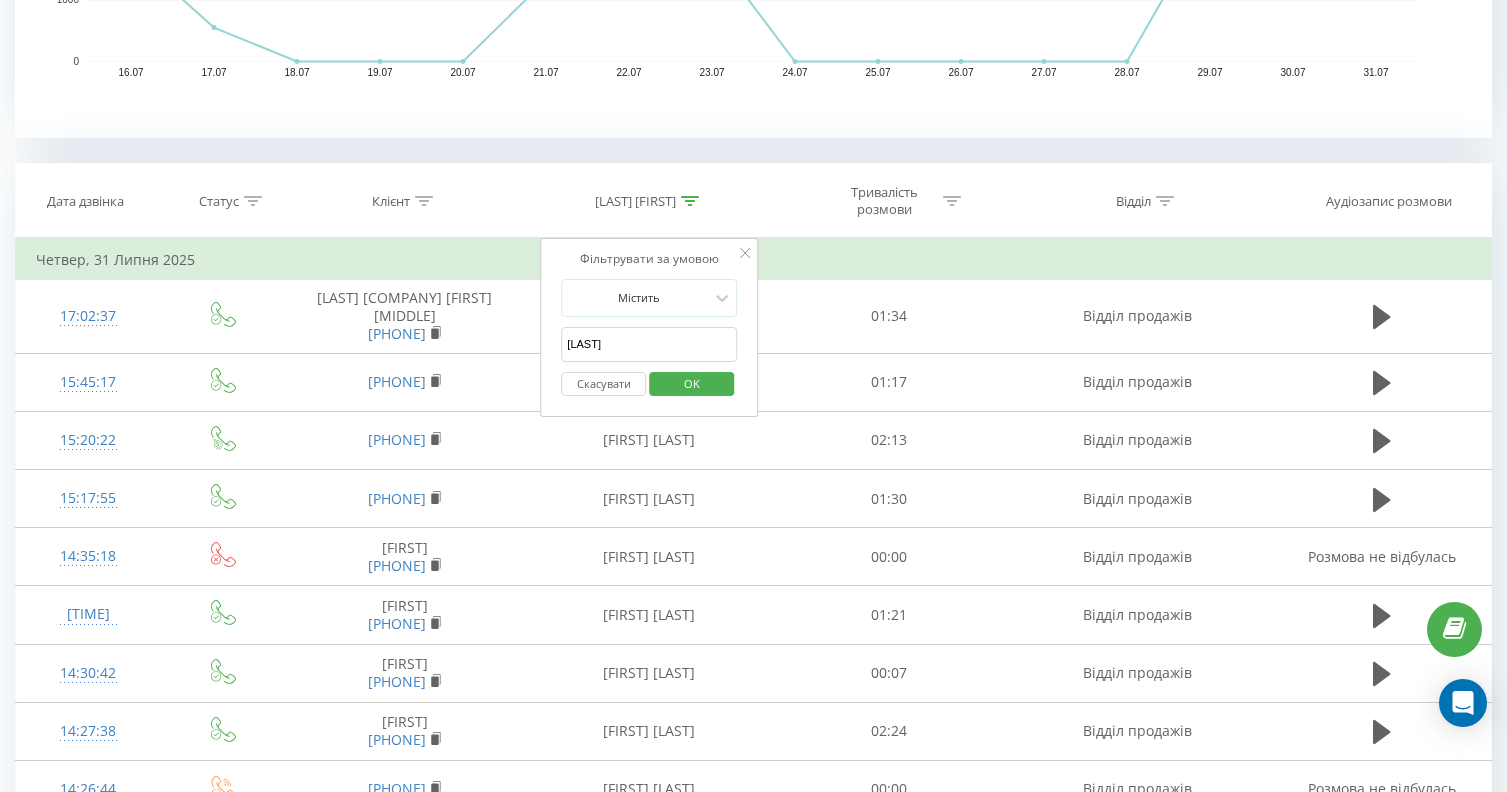 click on "OK" at bounding box center [691, 384] 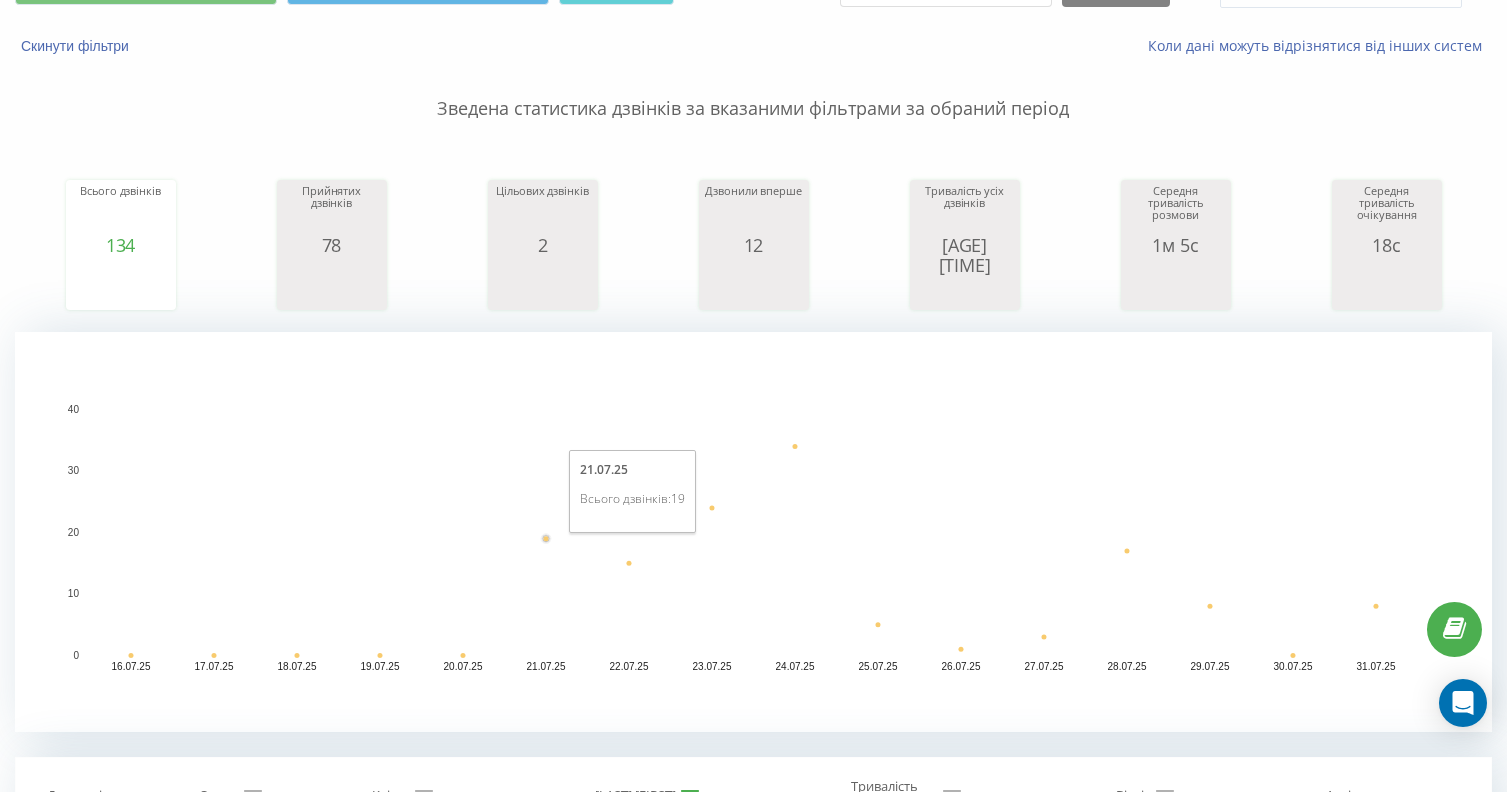 scroll, scrollTop: 99, scrollLeft: 0, axis: vertical 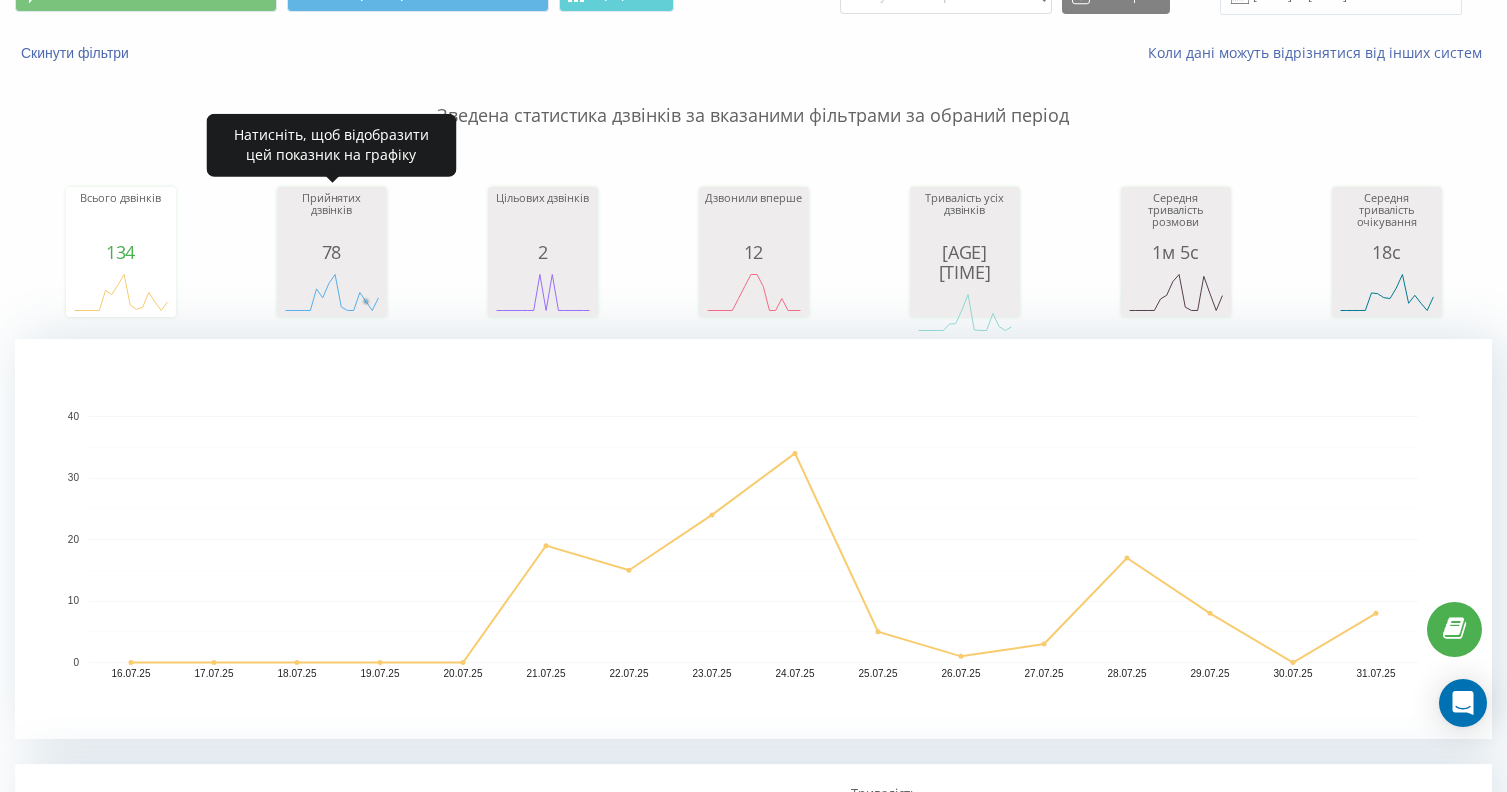 click 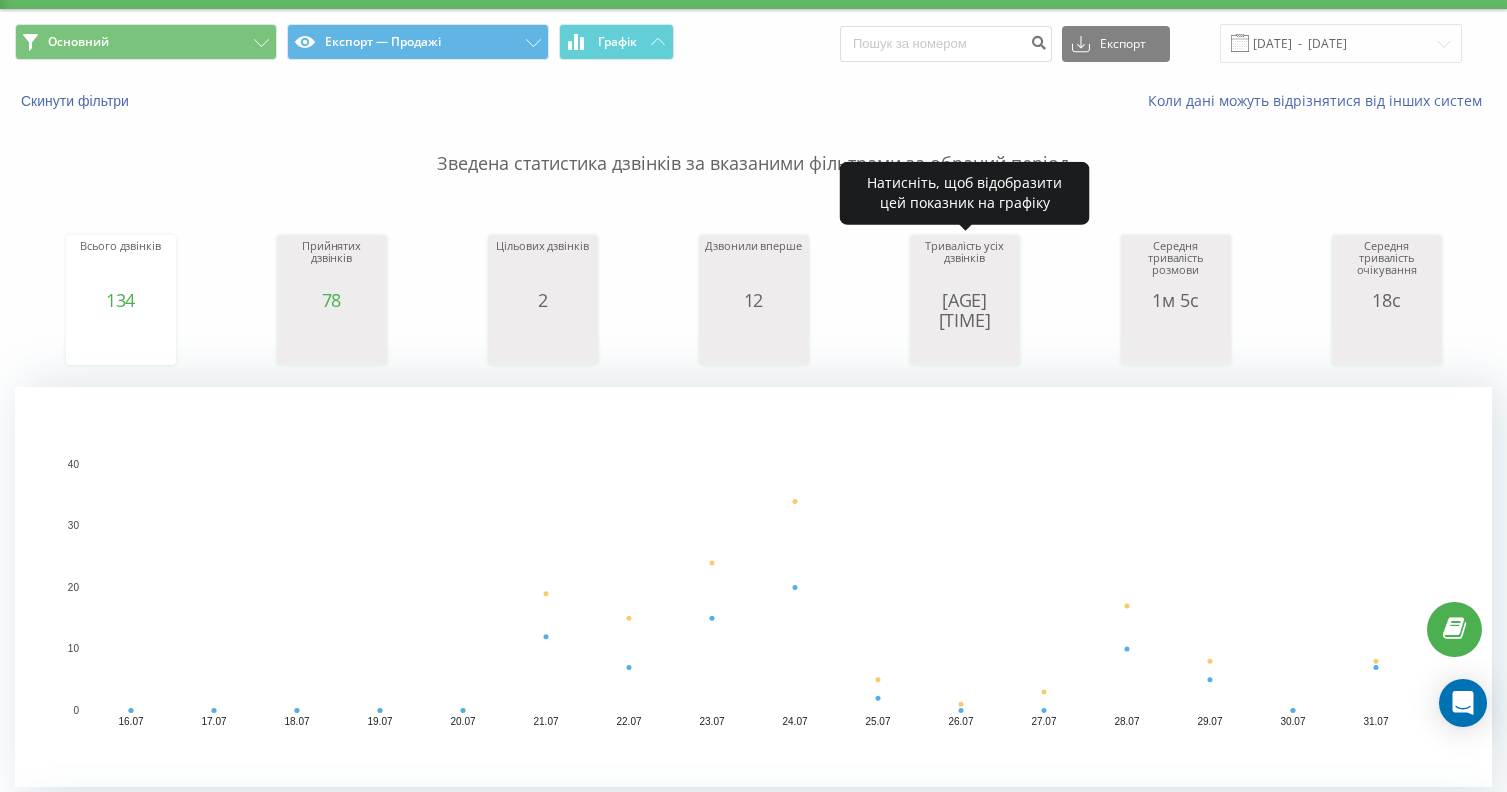 scroll, scrollTop: 200, scrollLeft: 0, axis: vertical 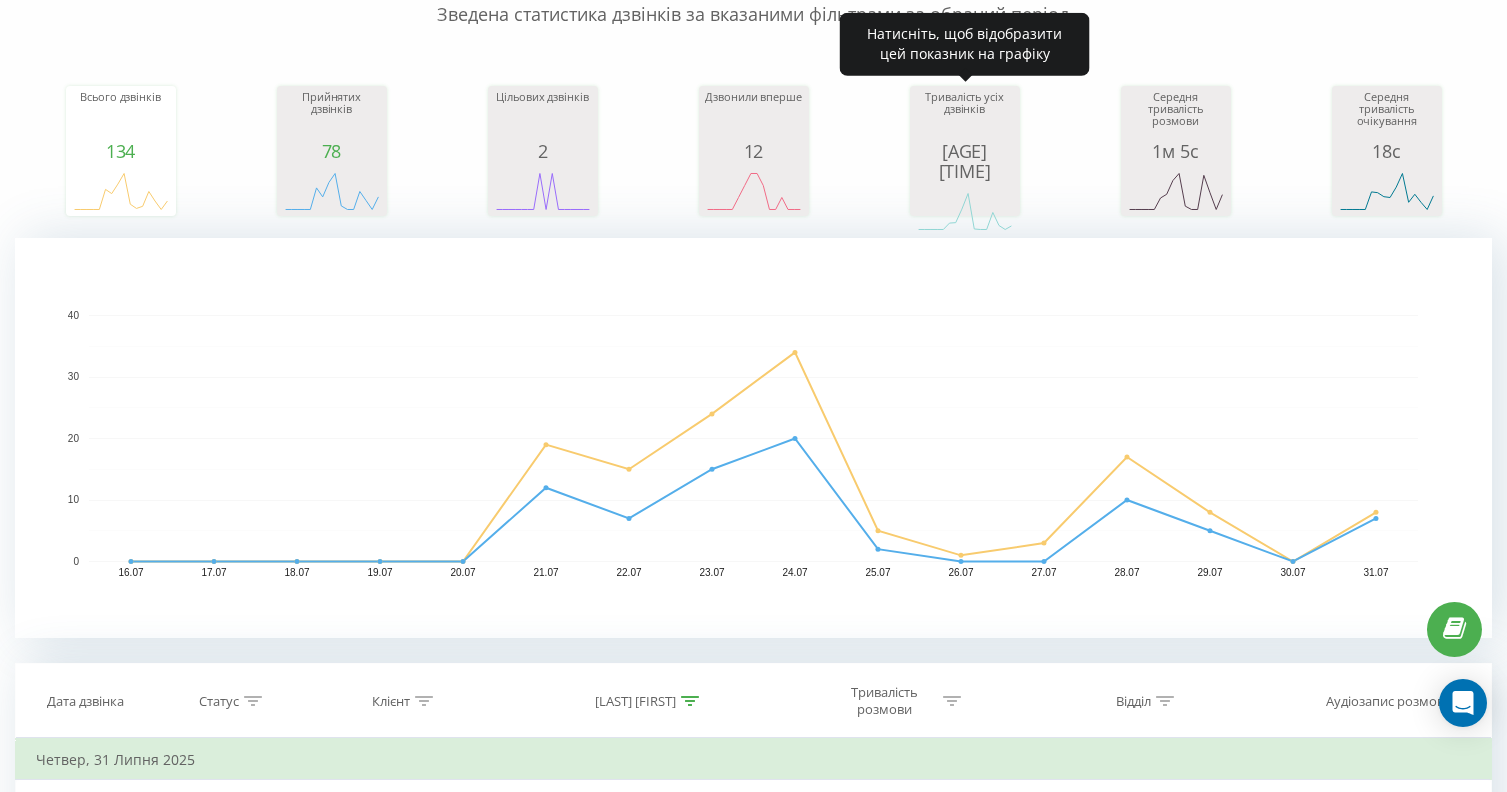 click on "[AGE] [TIME]" at bounding box center [965, 161] 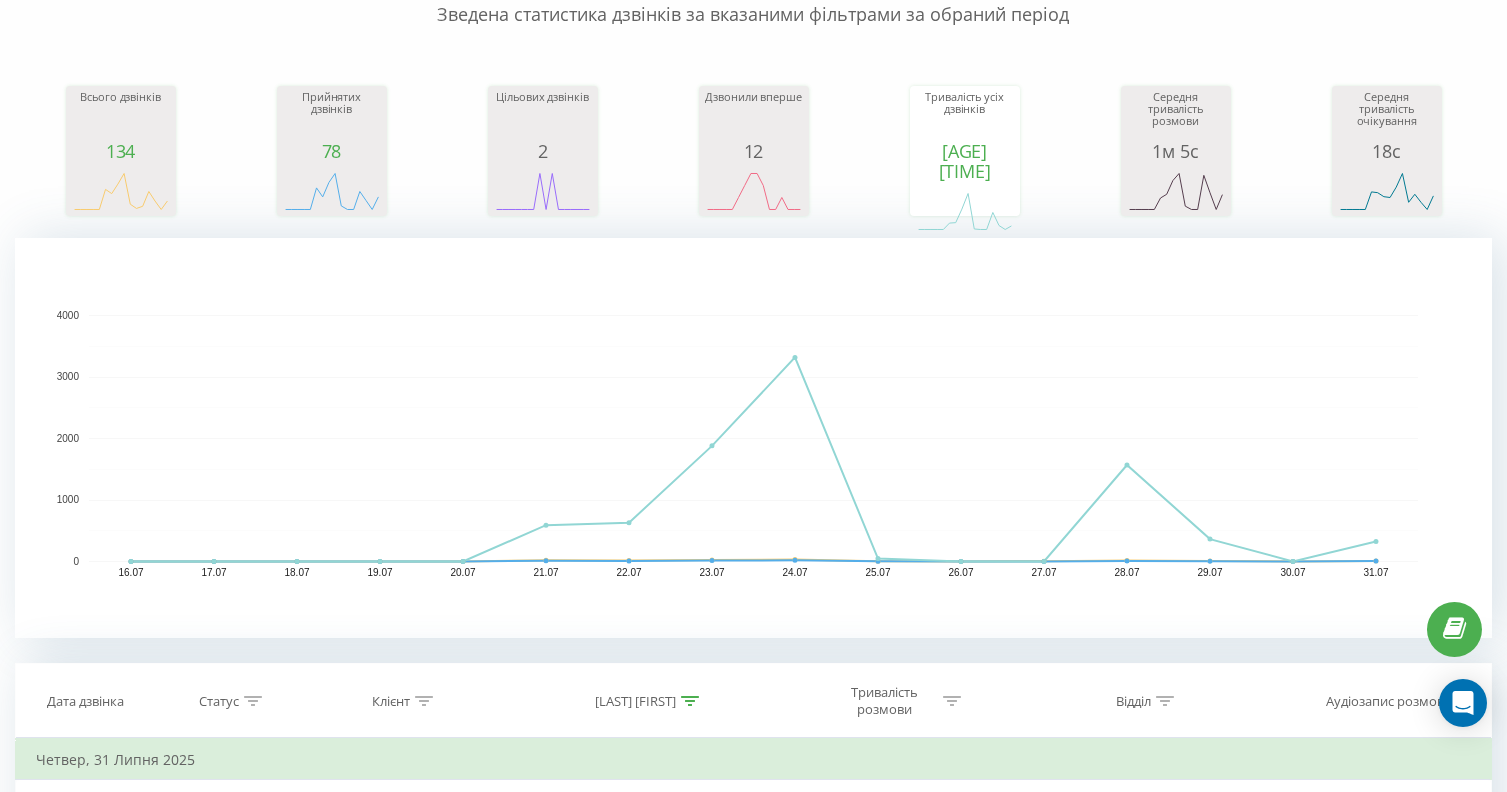 click 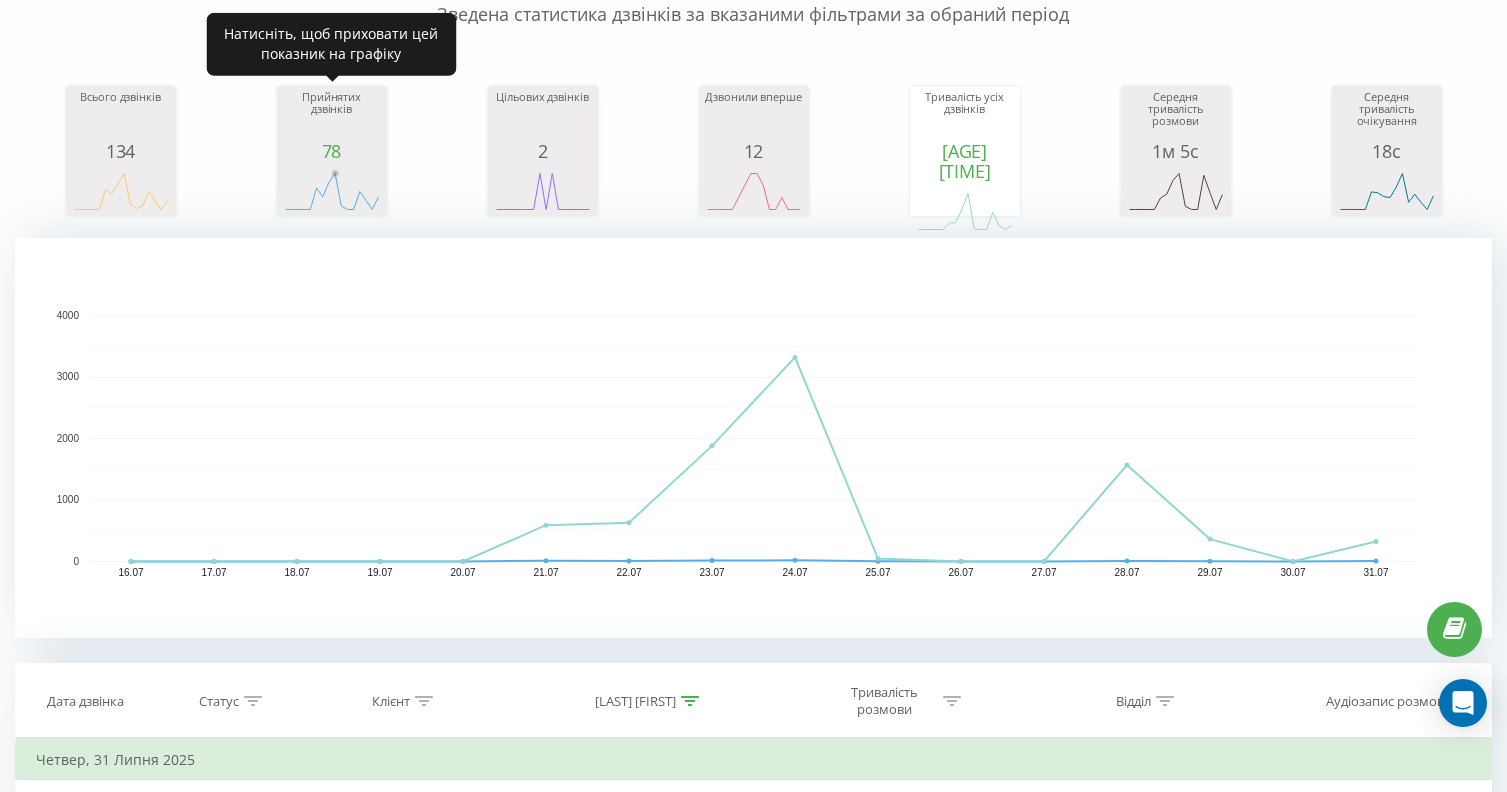 click 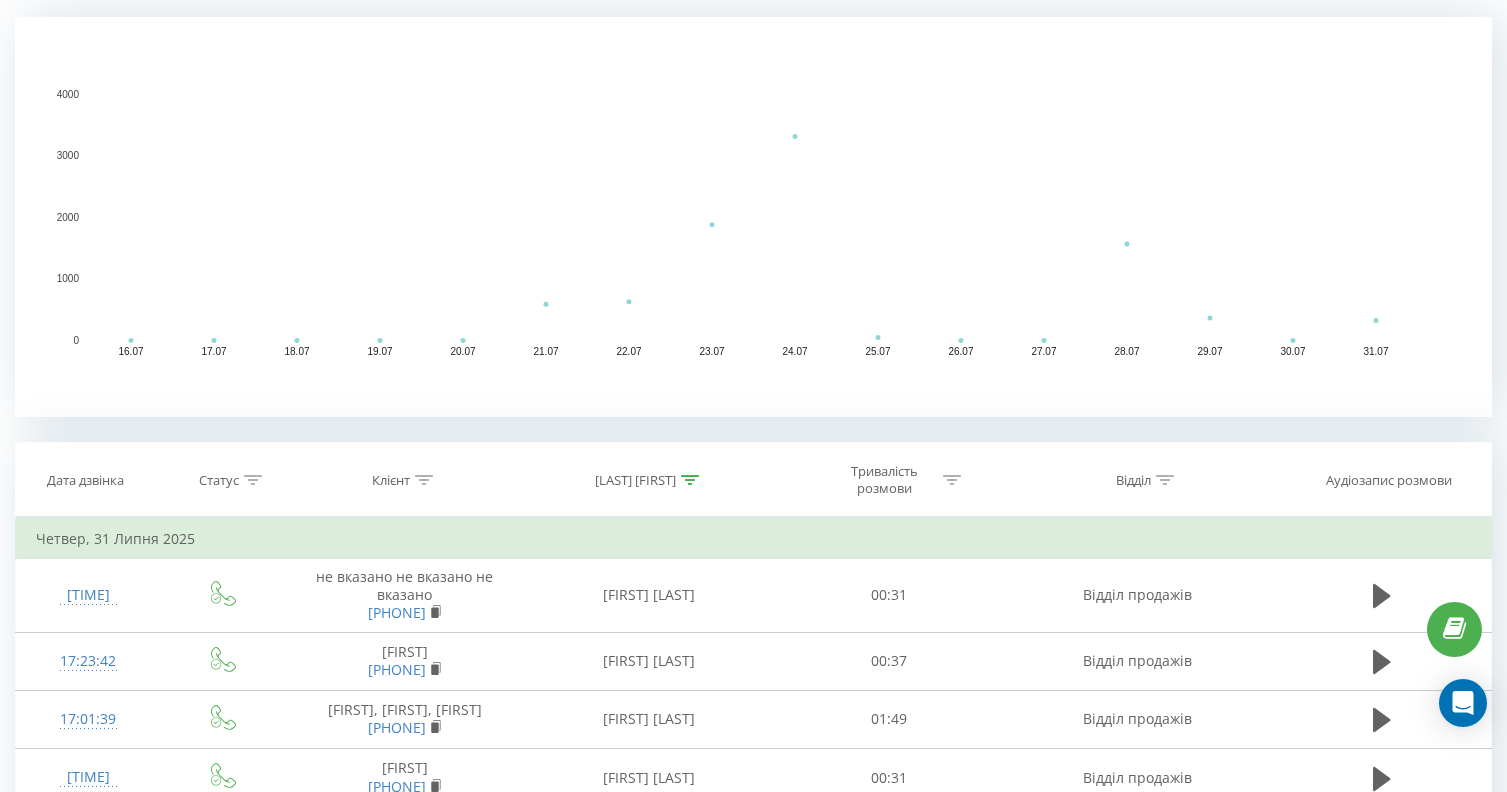 scroll, scrollTop: 600, scrollLeft: 0, axis: vertical 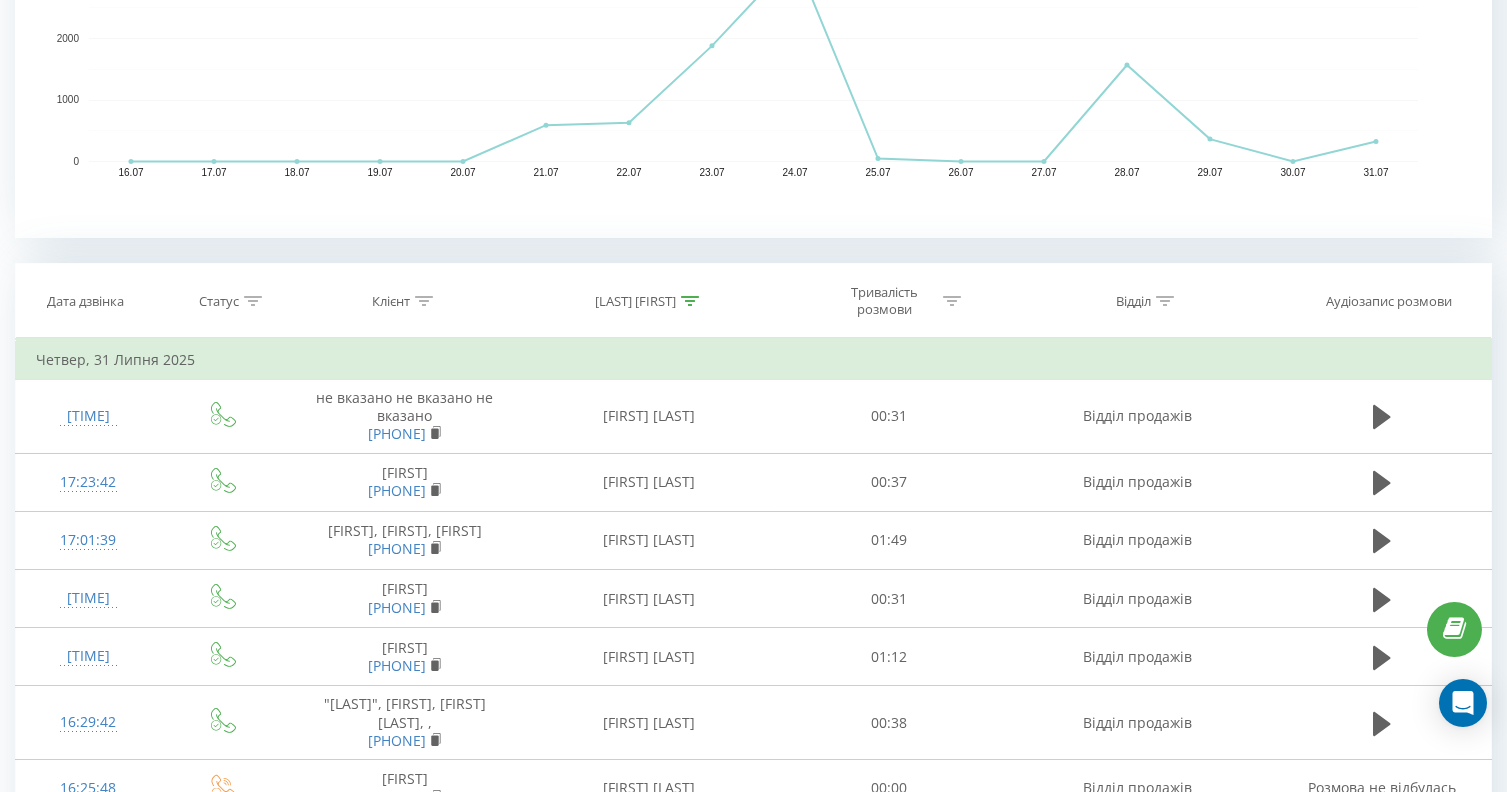 click 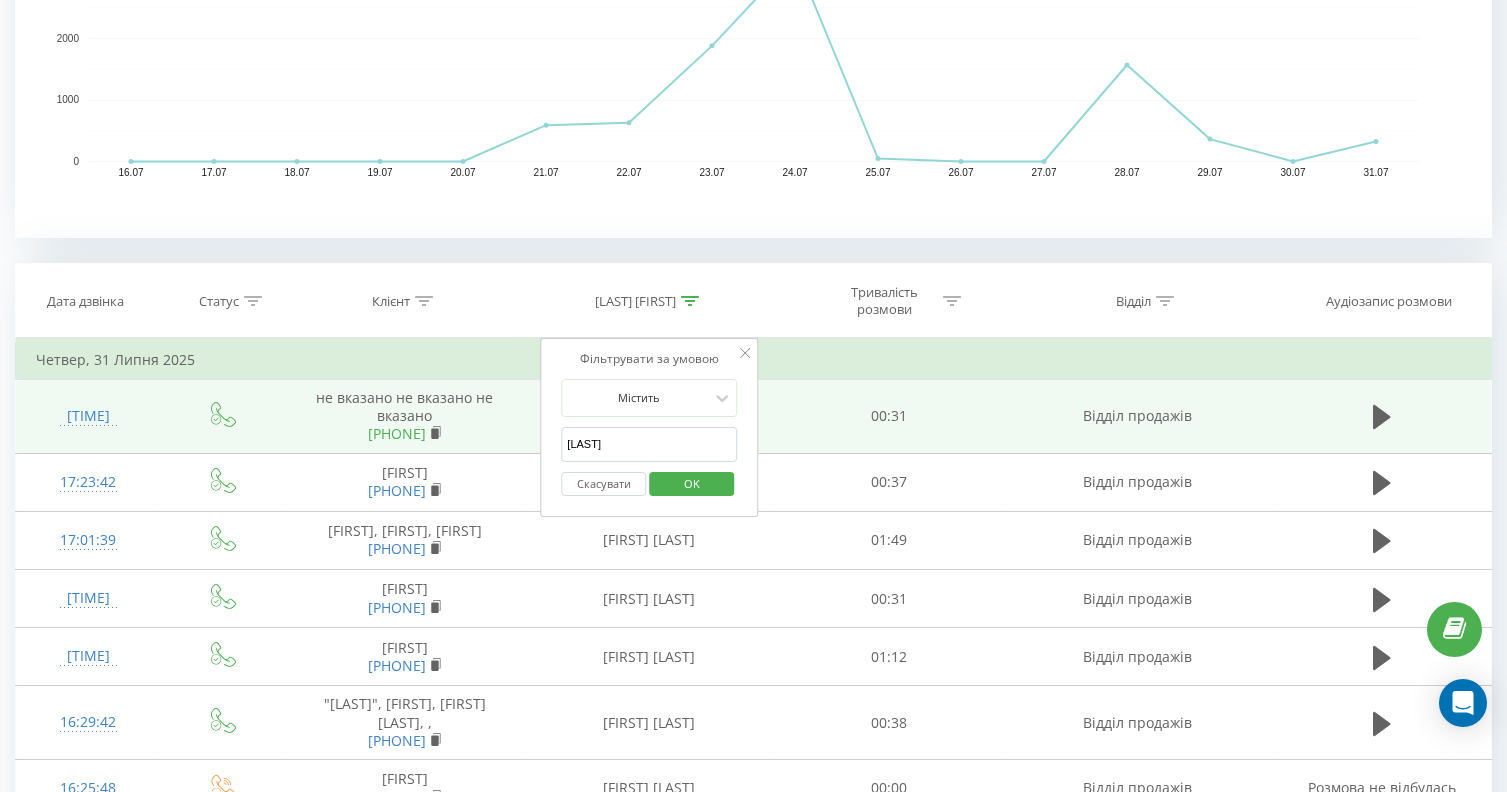 drag, startPoint x: 651, startPoint y: 433, endPoint x: 441, endPoint y: 437, distance: 210.03809 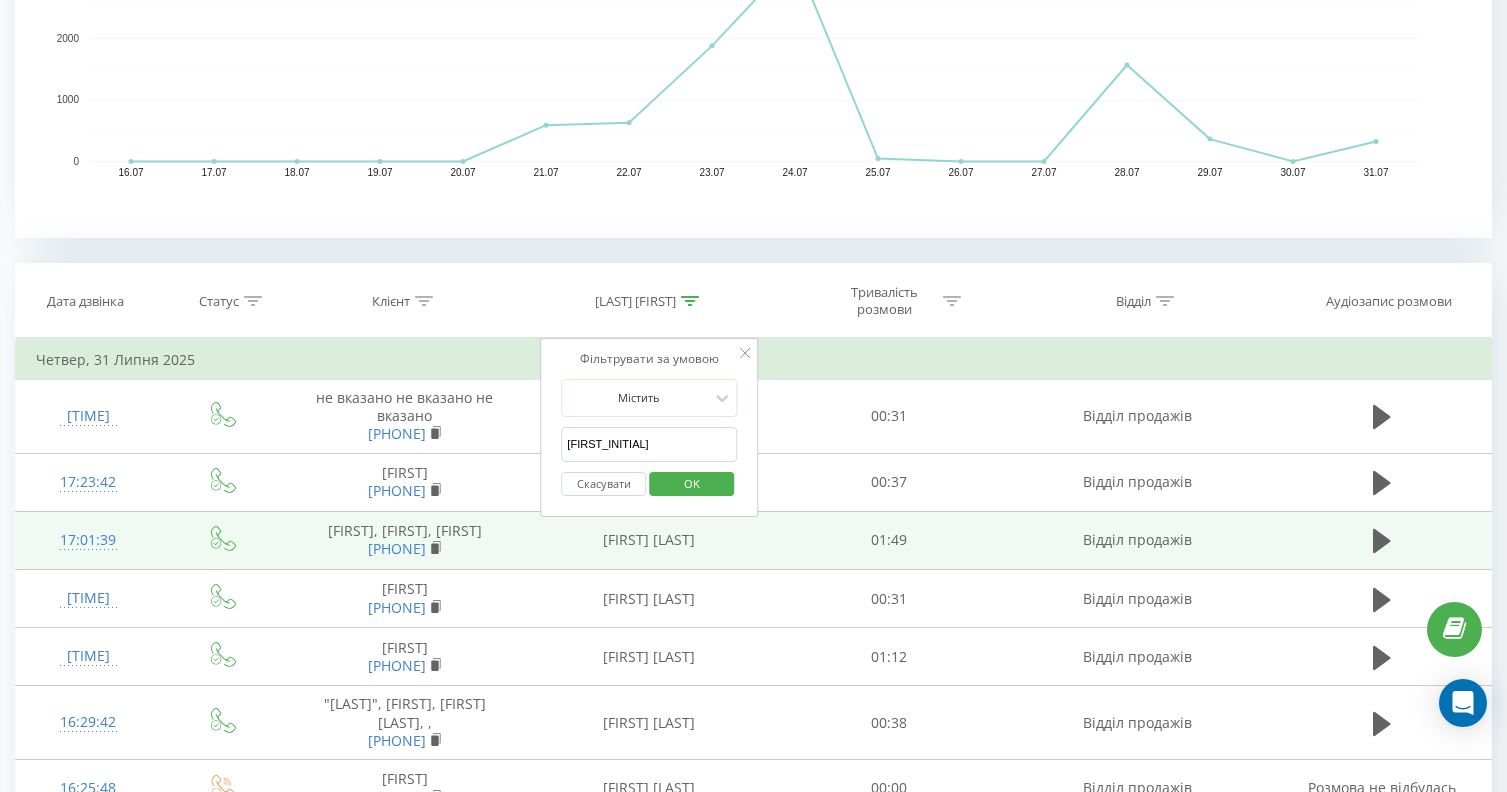 type on "[LAST]" 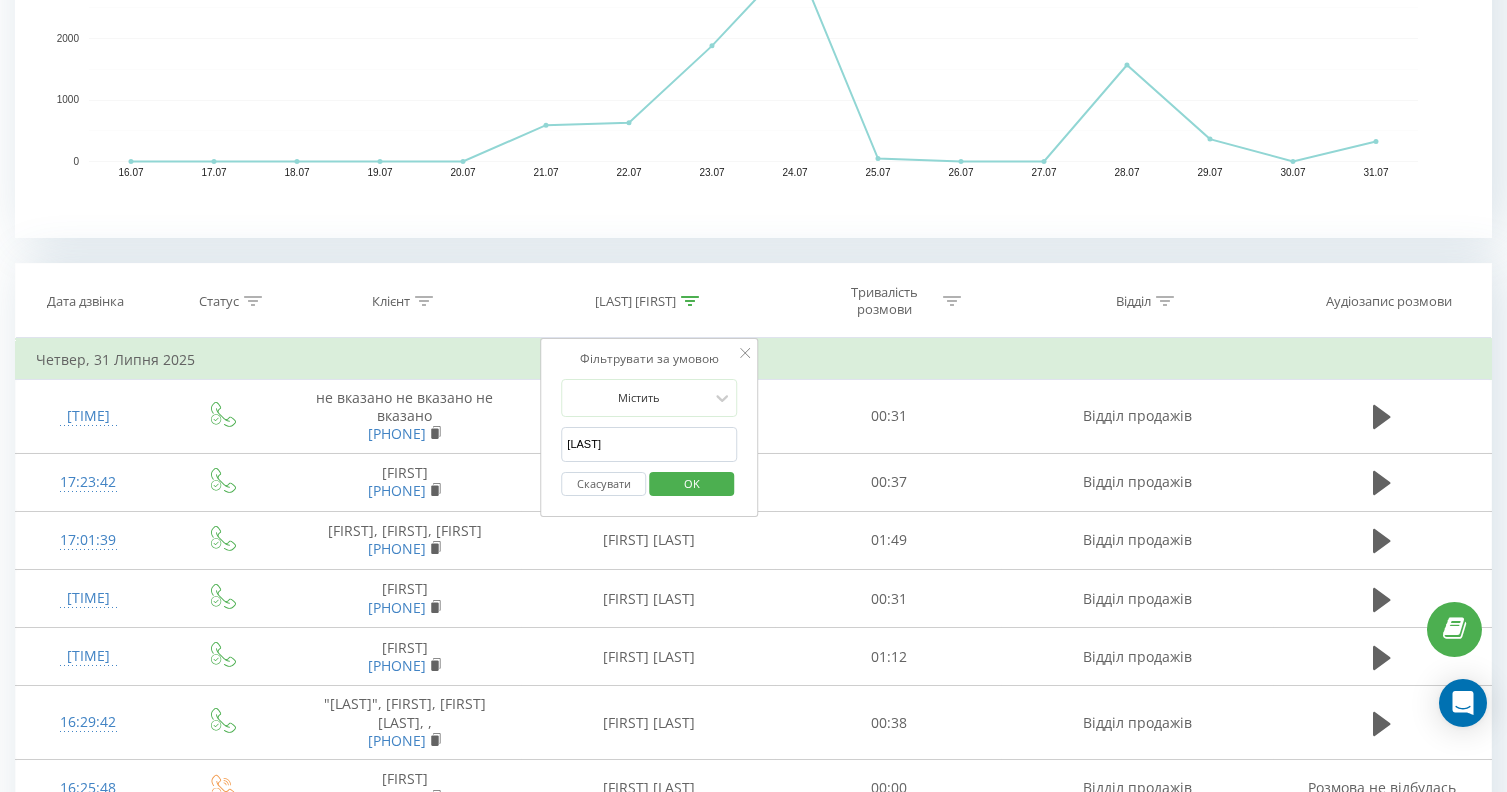 click on "OK" at bounding box center [692, 483] 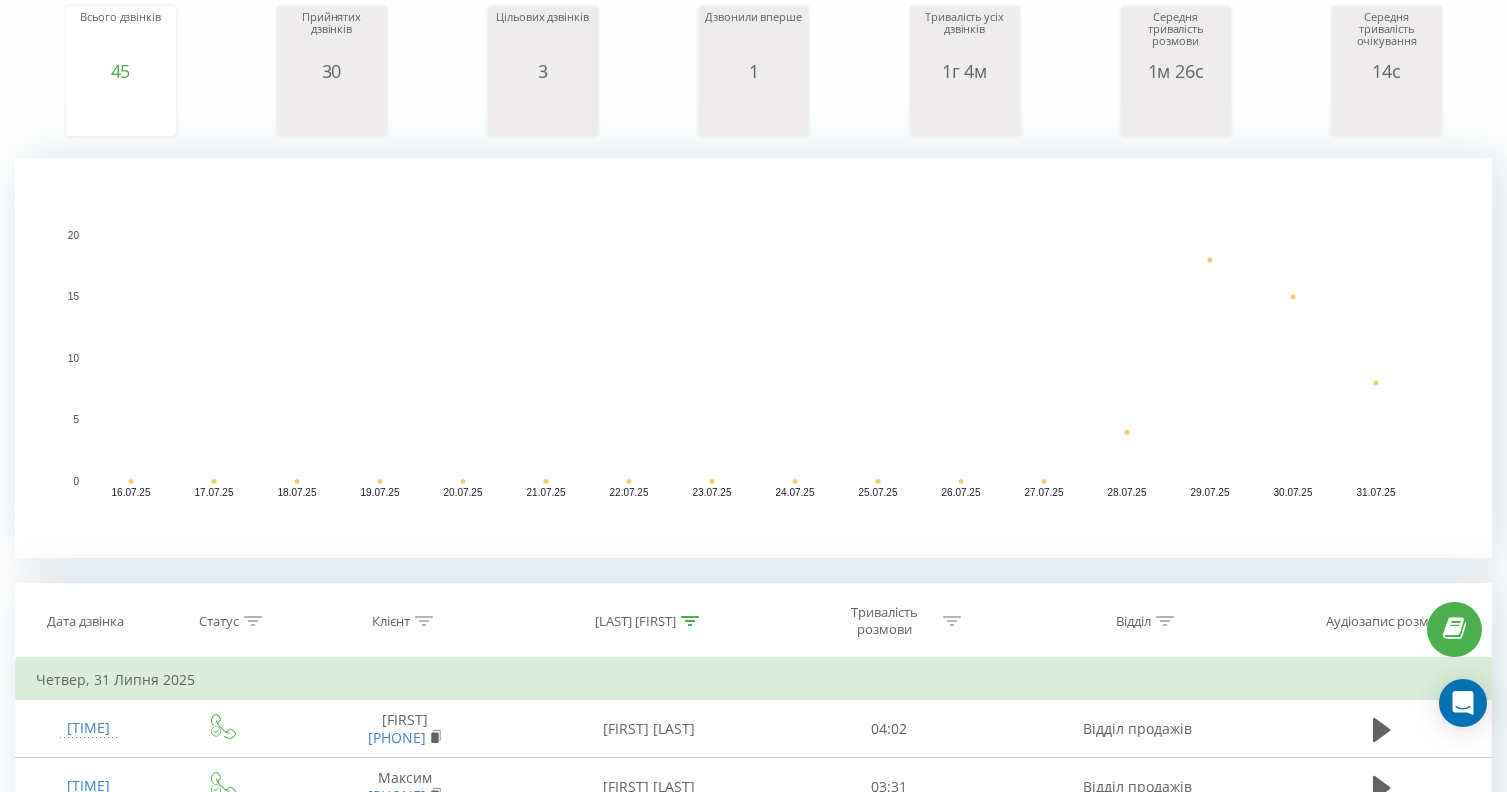scroll, scrollTop: 80, scrollLeft: 0, axis: vertical 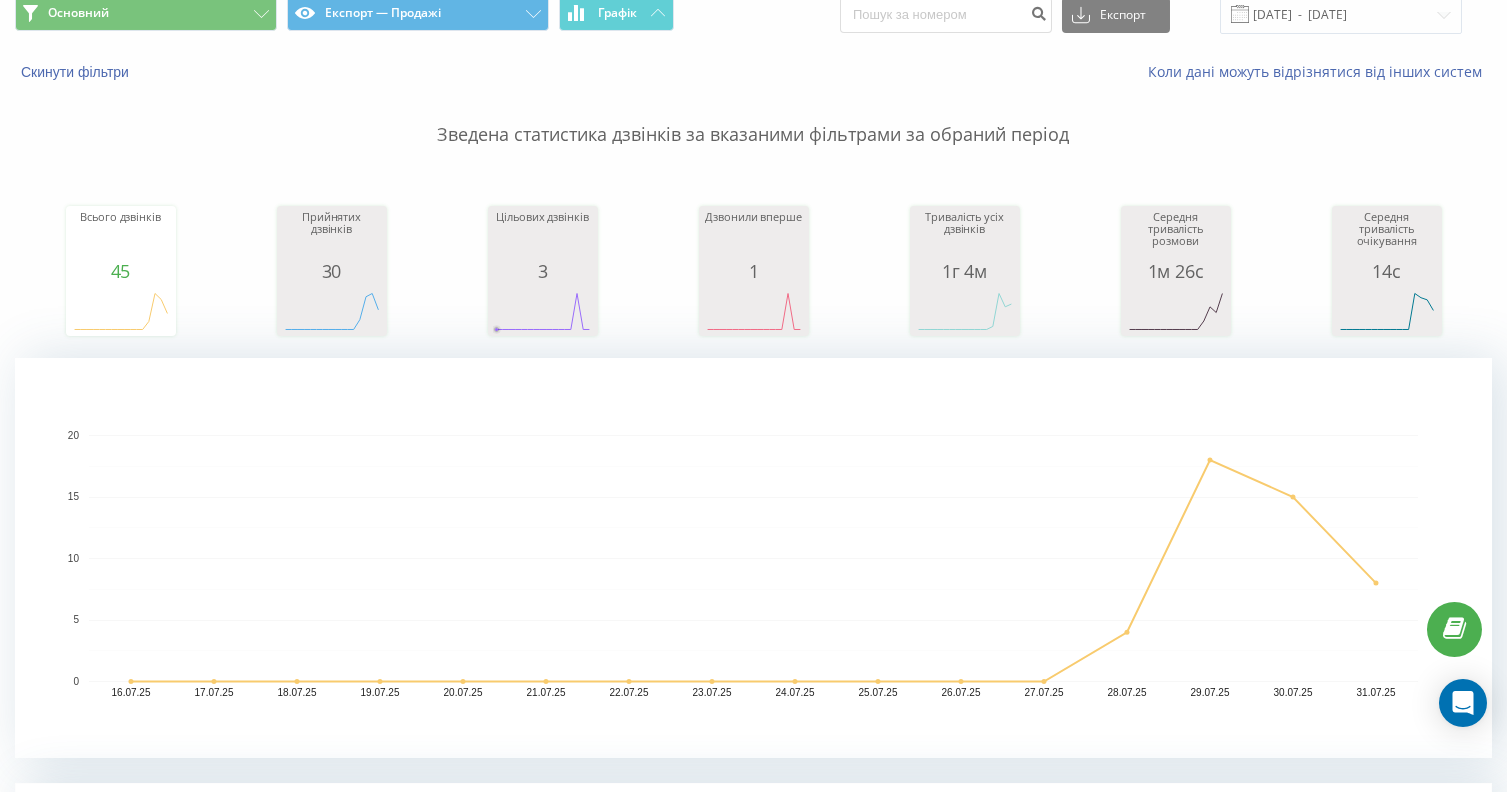 click on "Прийнятих дзвінків" at bounding box center (332, 236) 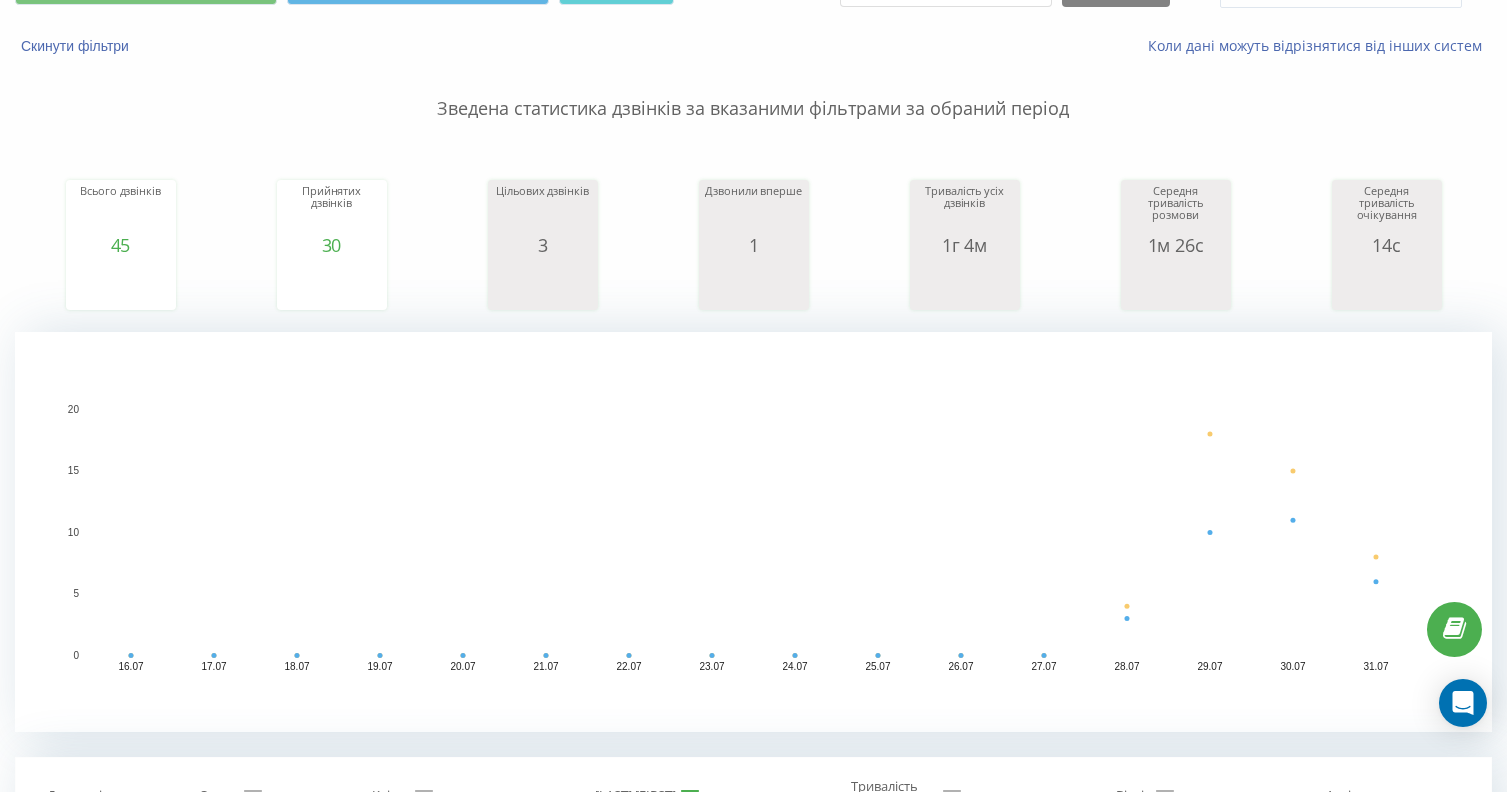 scroll, scrollTop: 181, scrollLeft: 0, axis: vertical 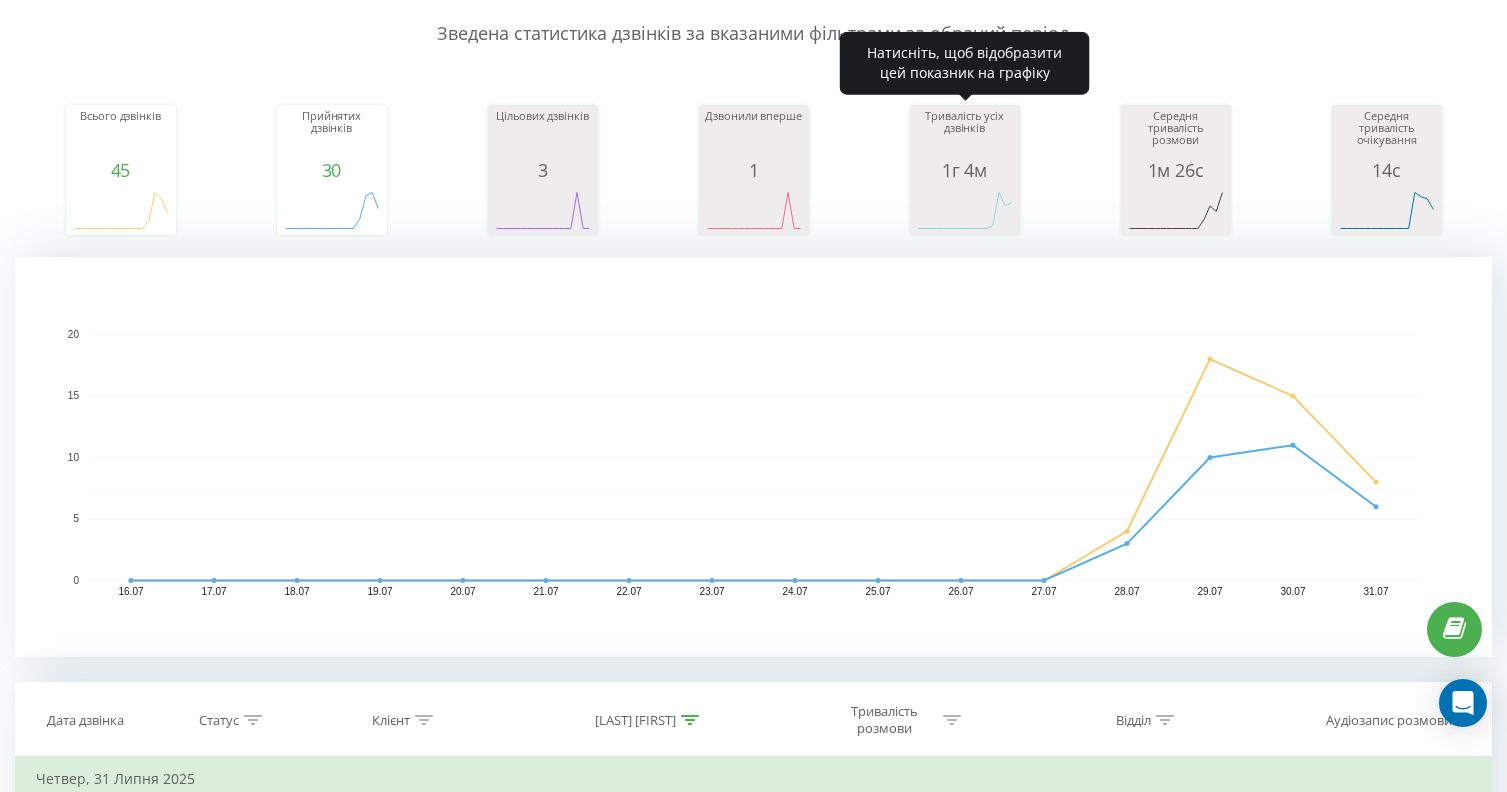 click 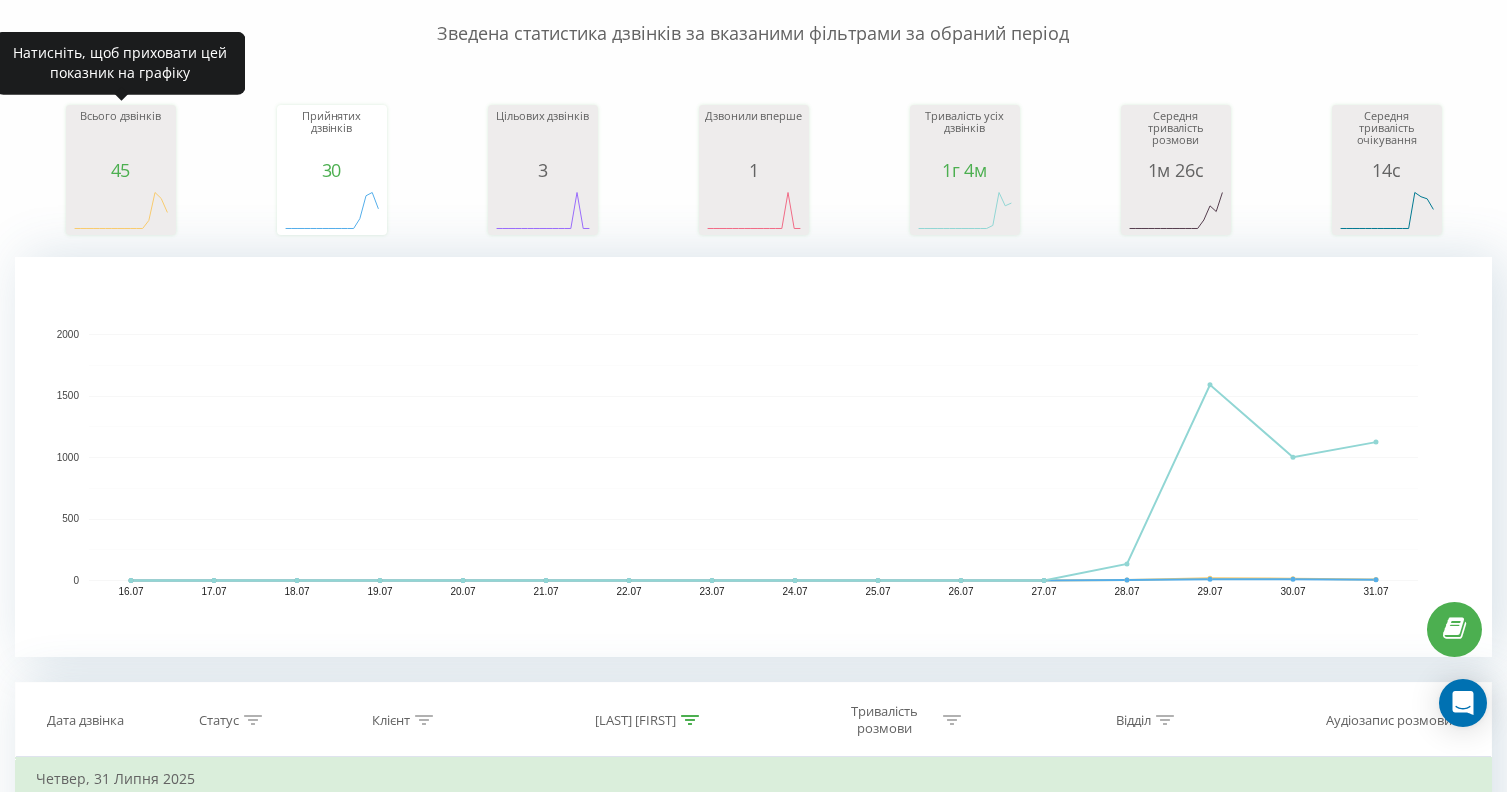 click on "45" at bounding box center (121, 170) 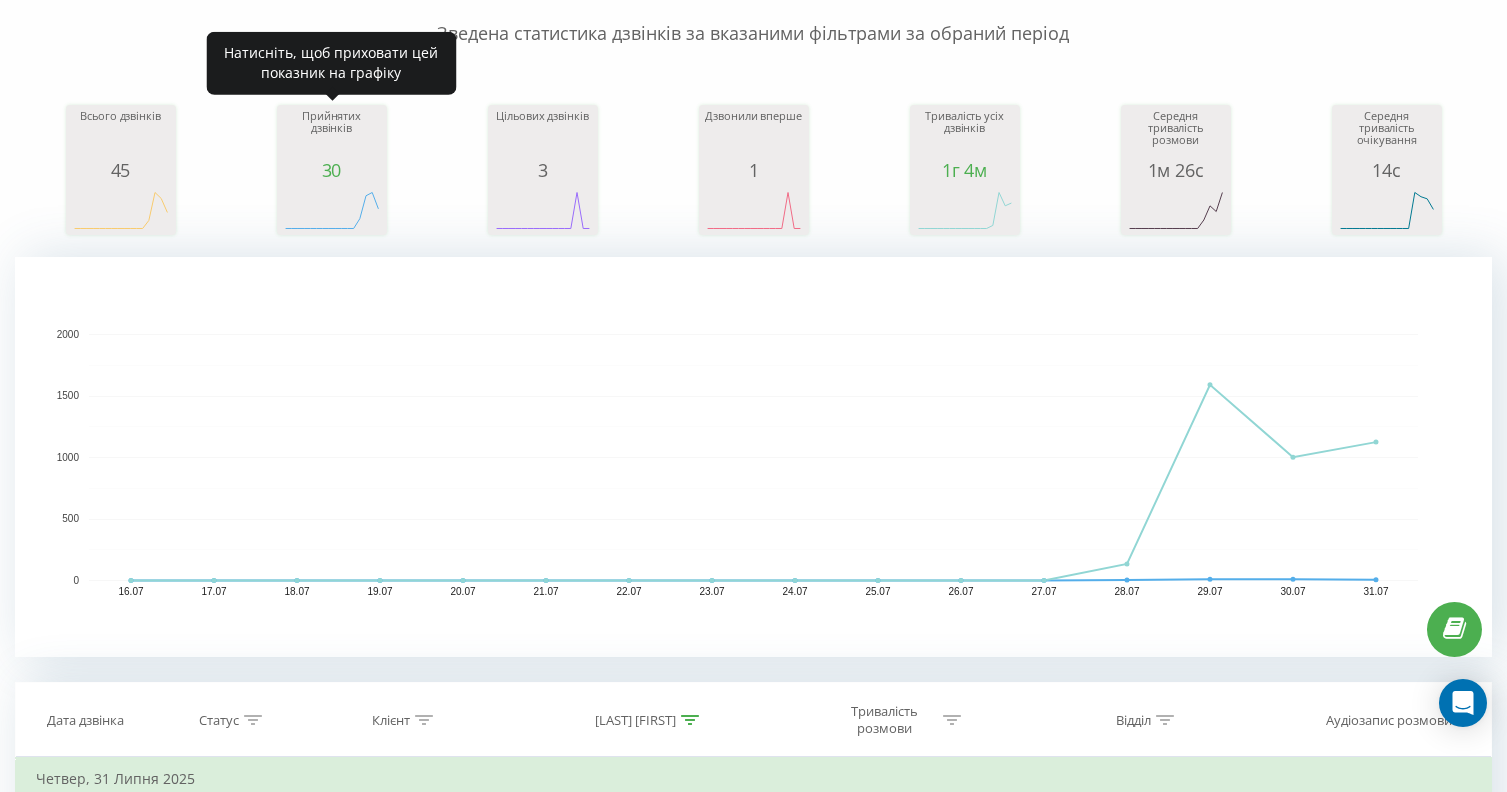 click on "30" at bounding box center [332, 170] 